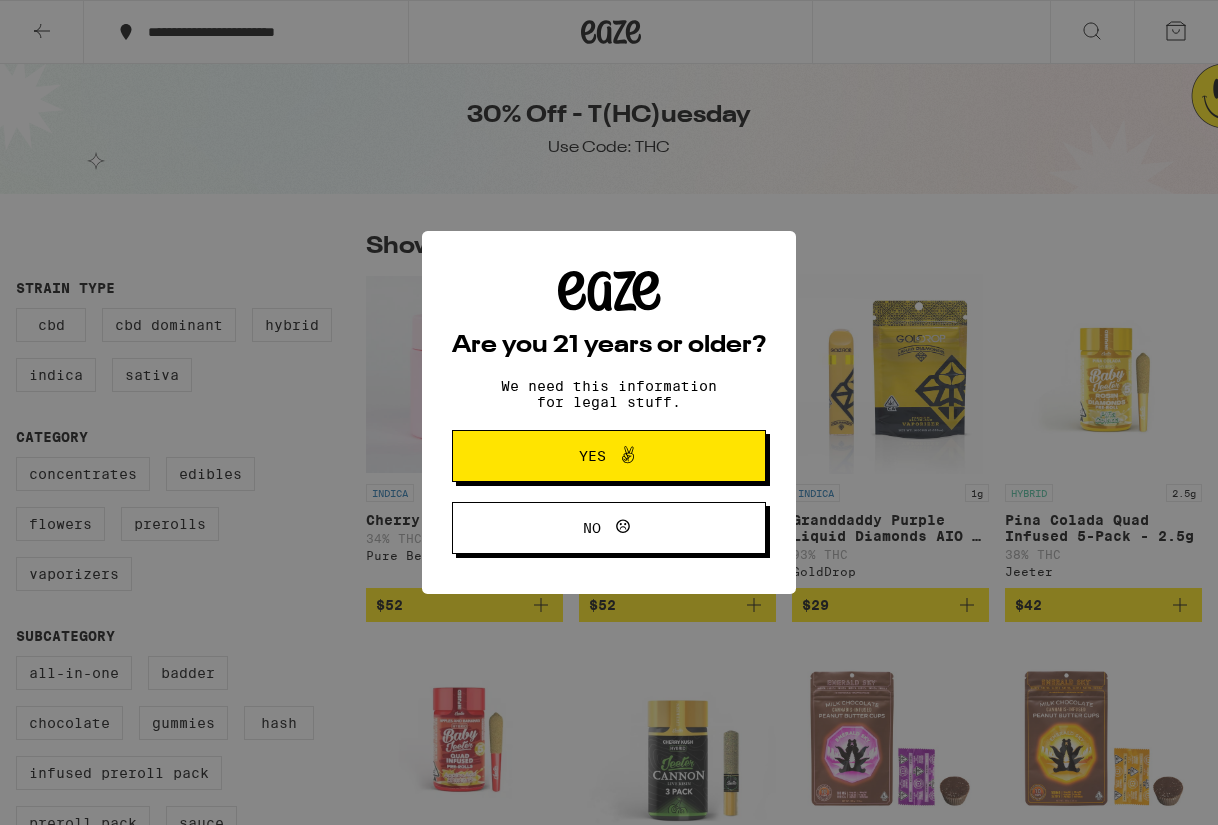 scroll, scrollTop: 0, scrollLeft: 0, axis: both 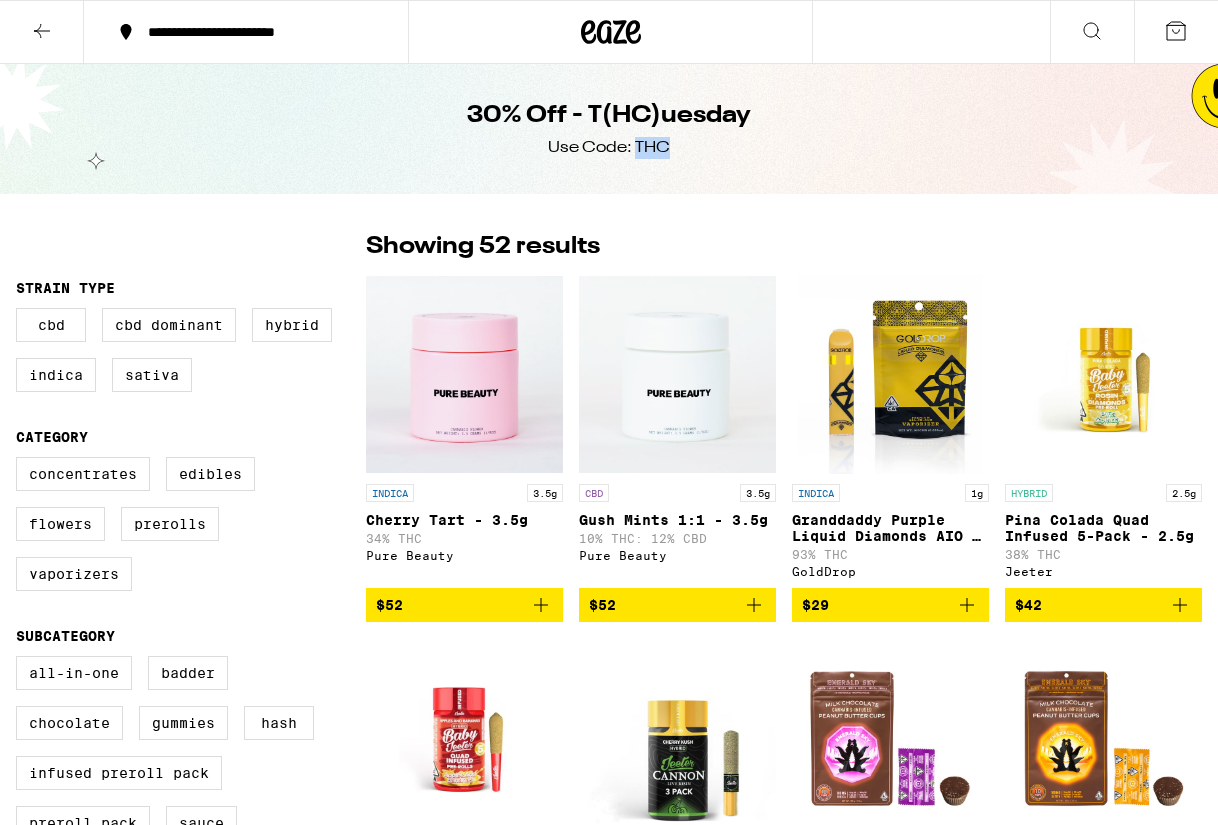drag, startPoint x: 667, startPoint y: 144, endPoint x: 636, endPoint y: 148, distance: 31.257 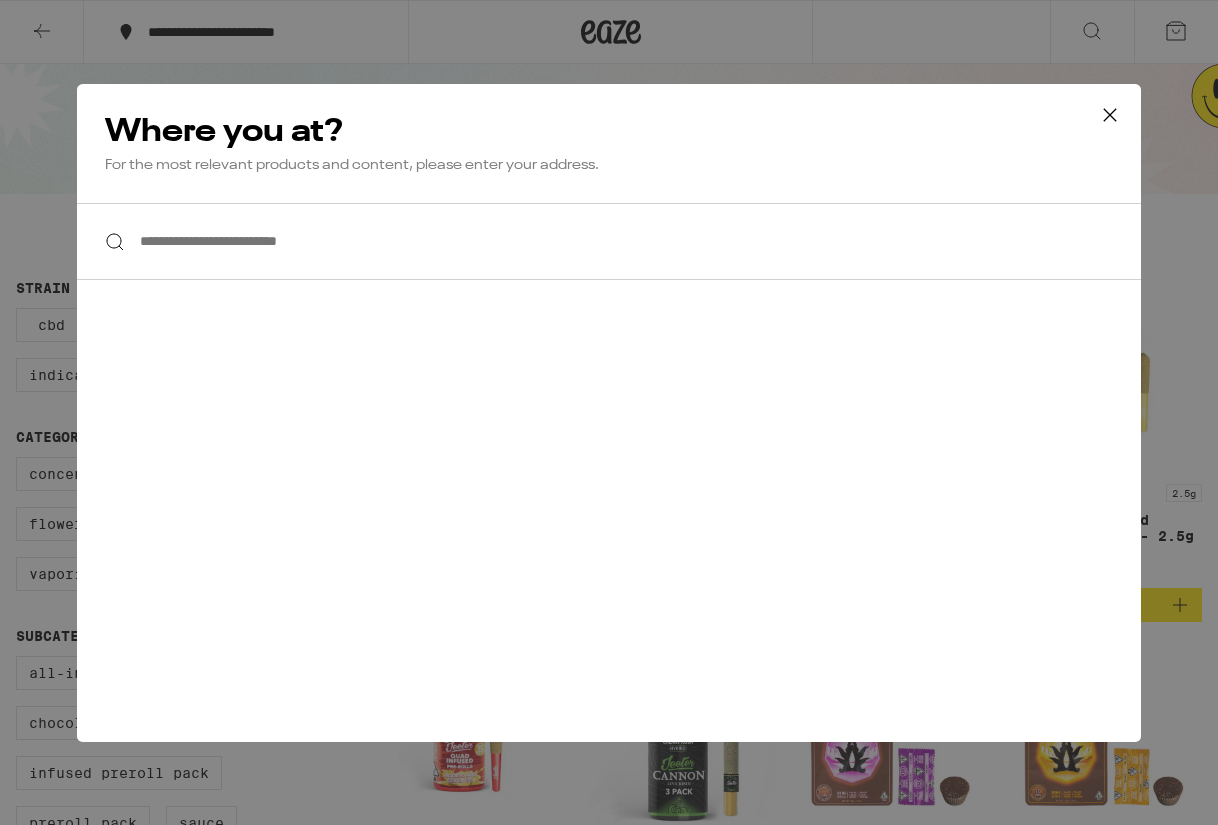 click on "**********" at bounding box center (609, 241) 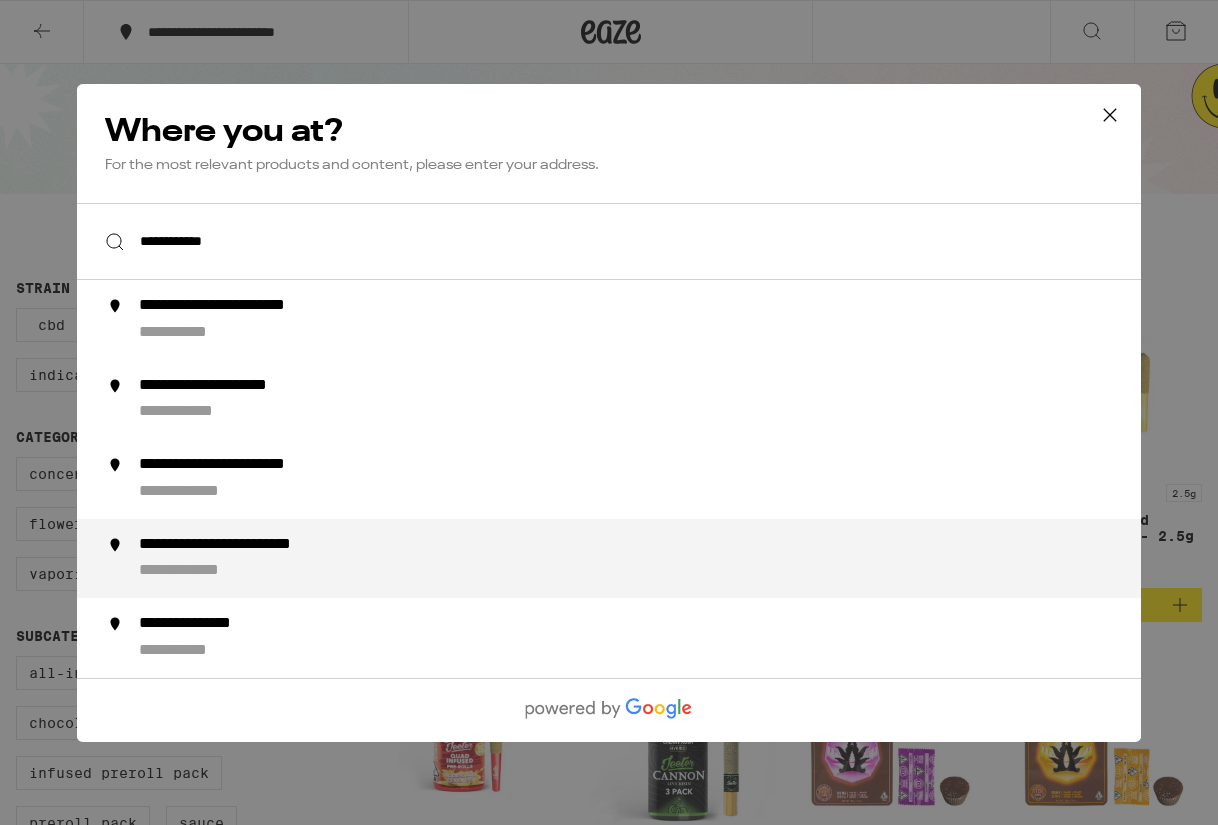 click on "**********" at bounding box center (268, 544) 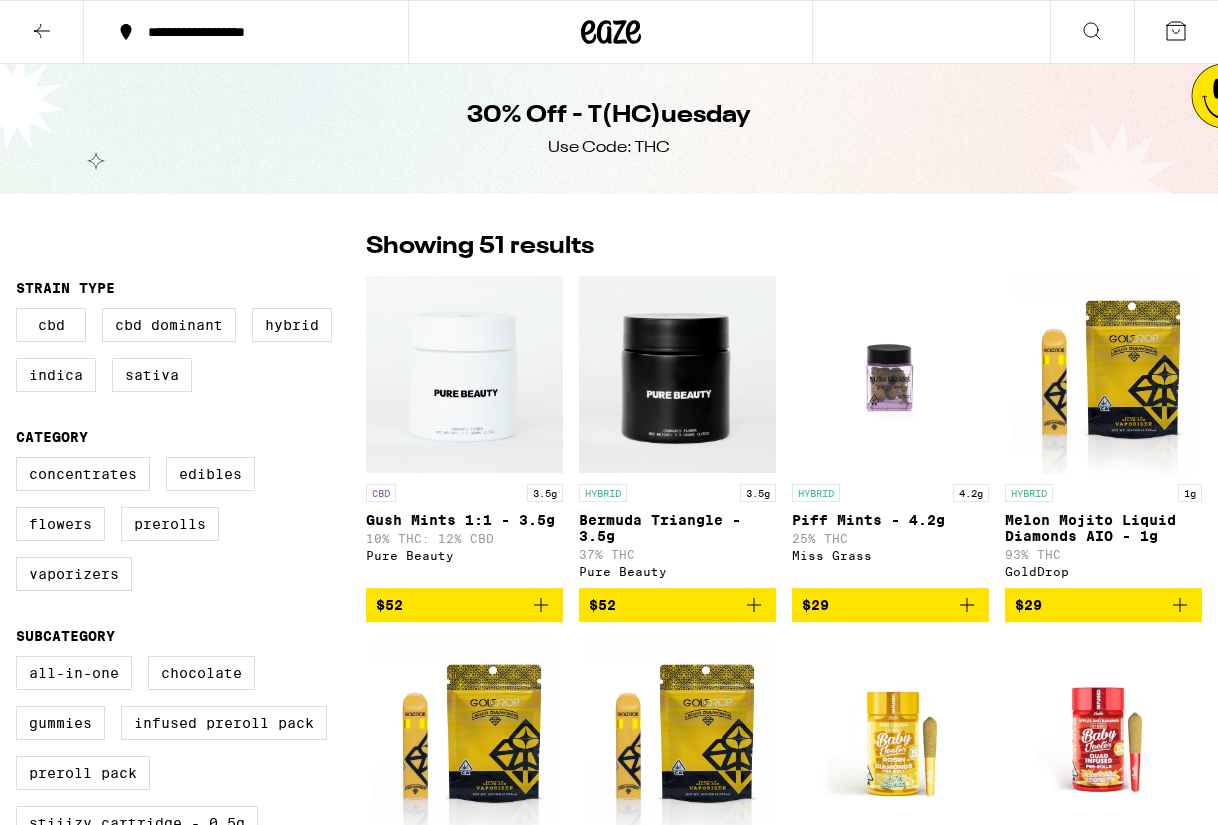 click on "**********" at bounding box center (246, 32) 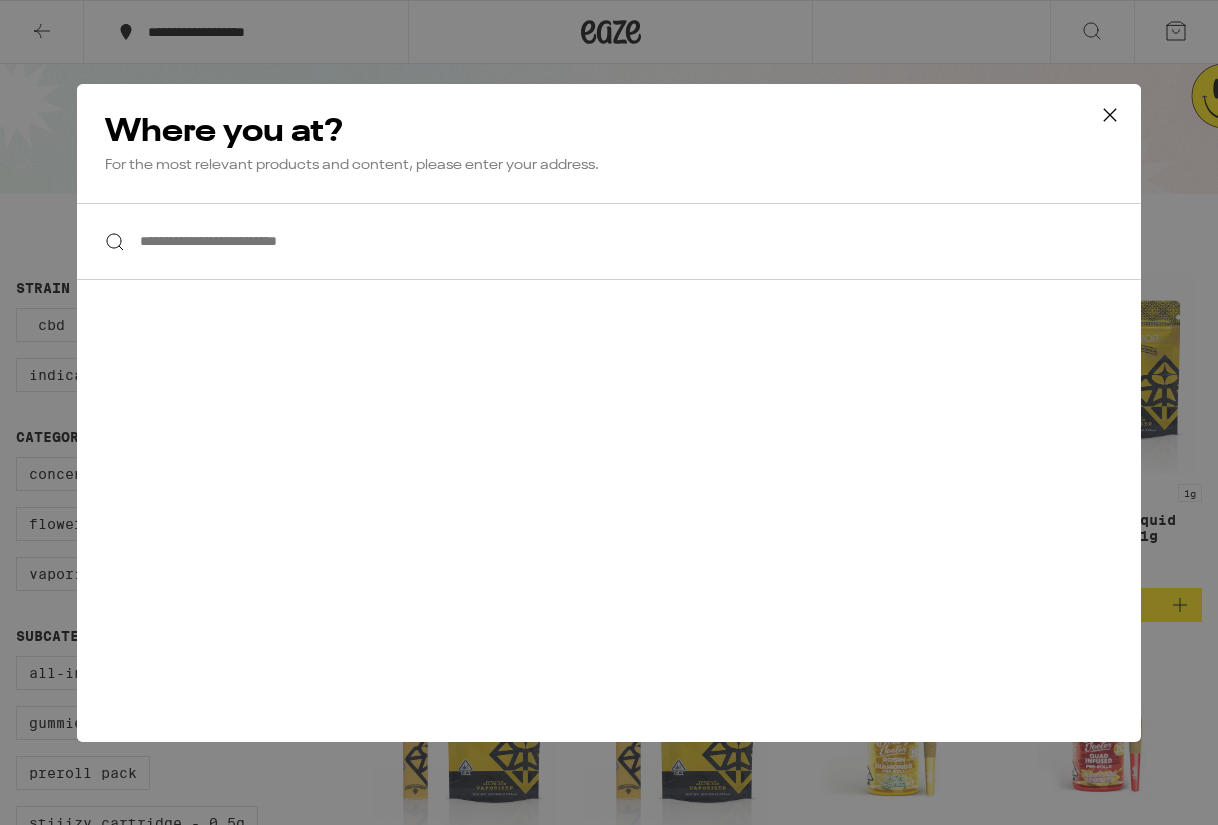 click on "**********" at bounding box center (609, 241) 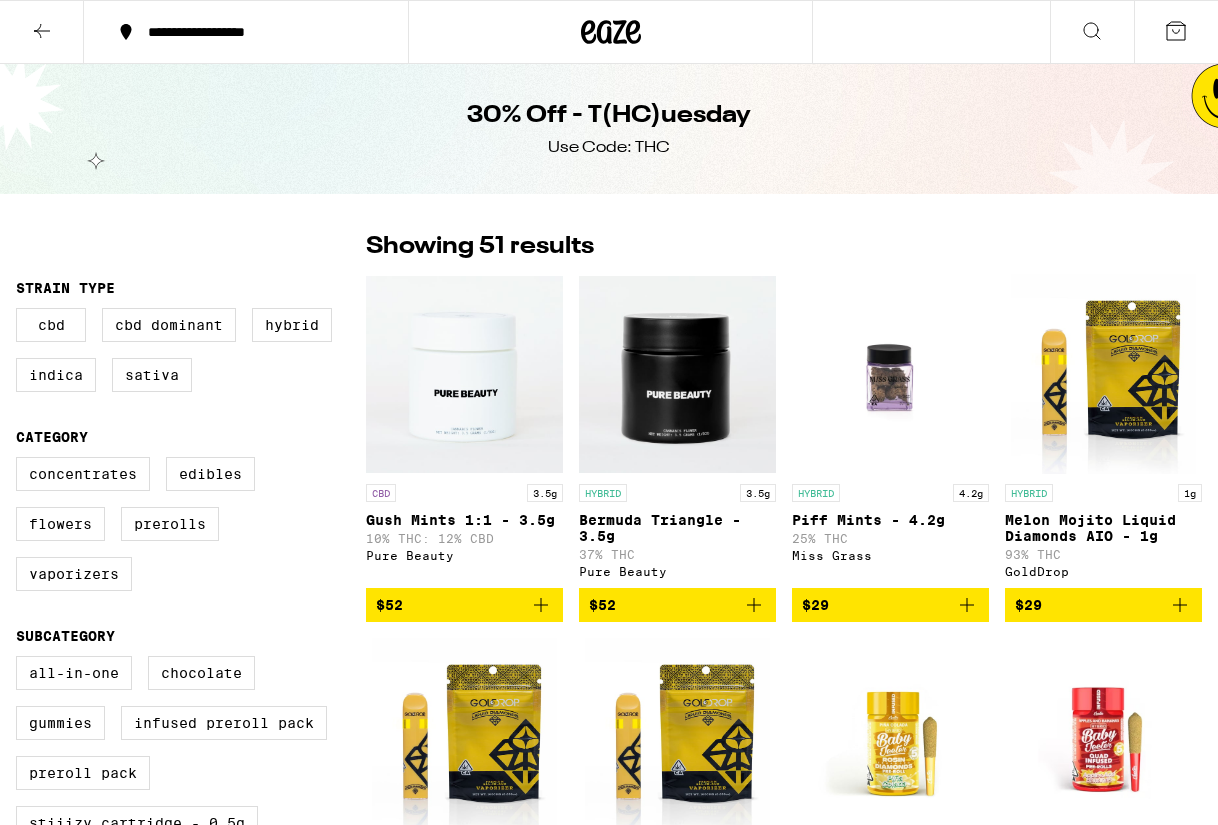 click on "**********" at bounding box center (258, 32) 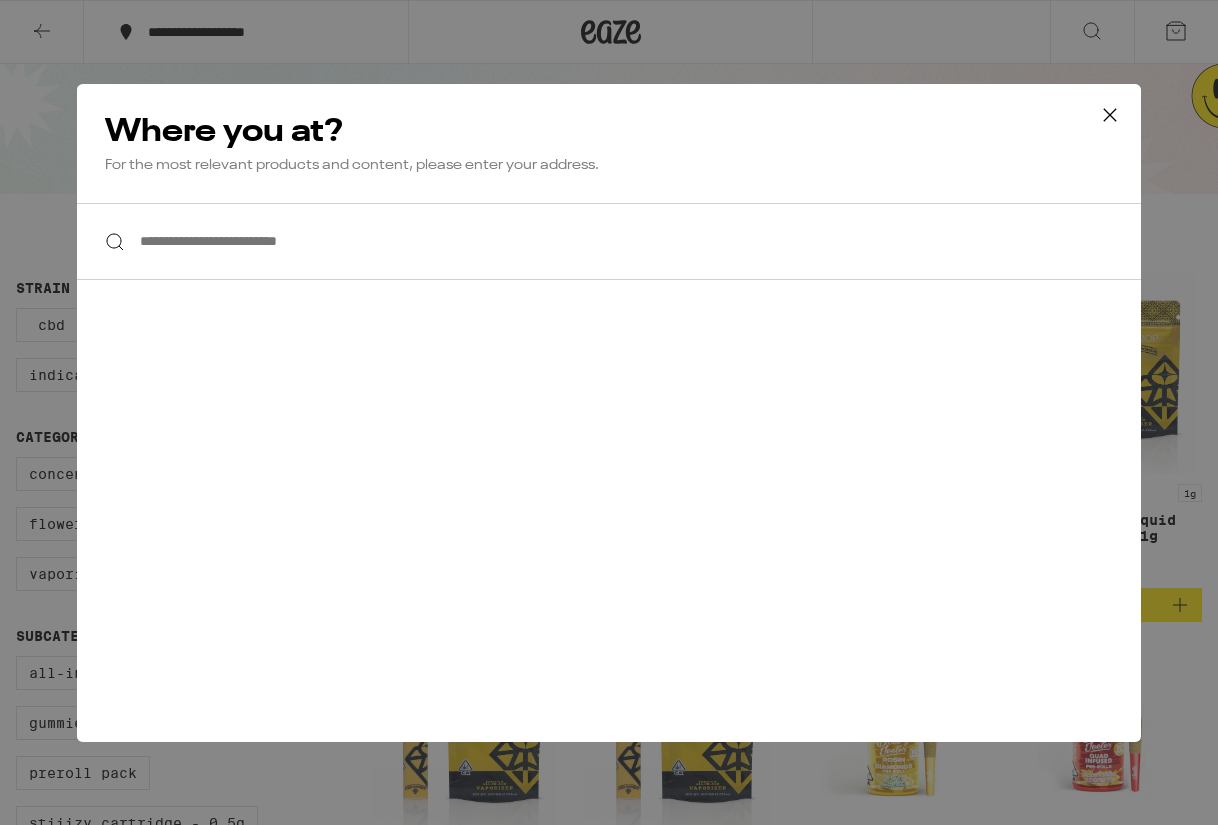 click on "**********" at bounding box center [609, 241] 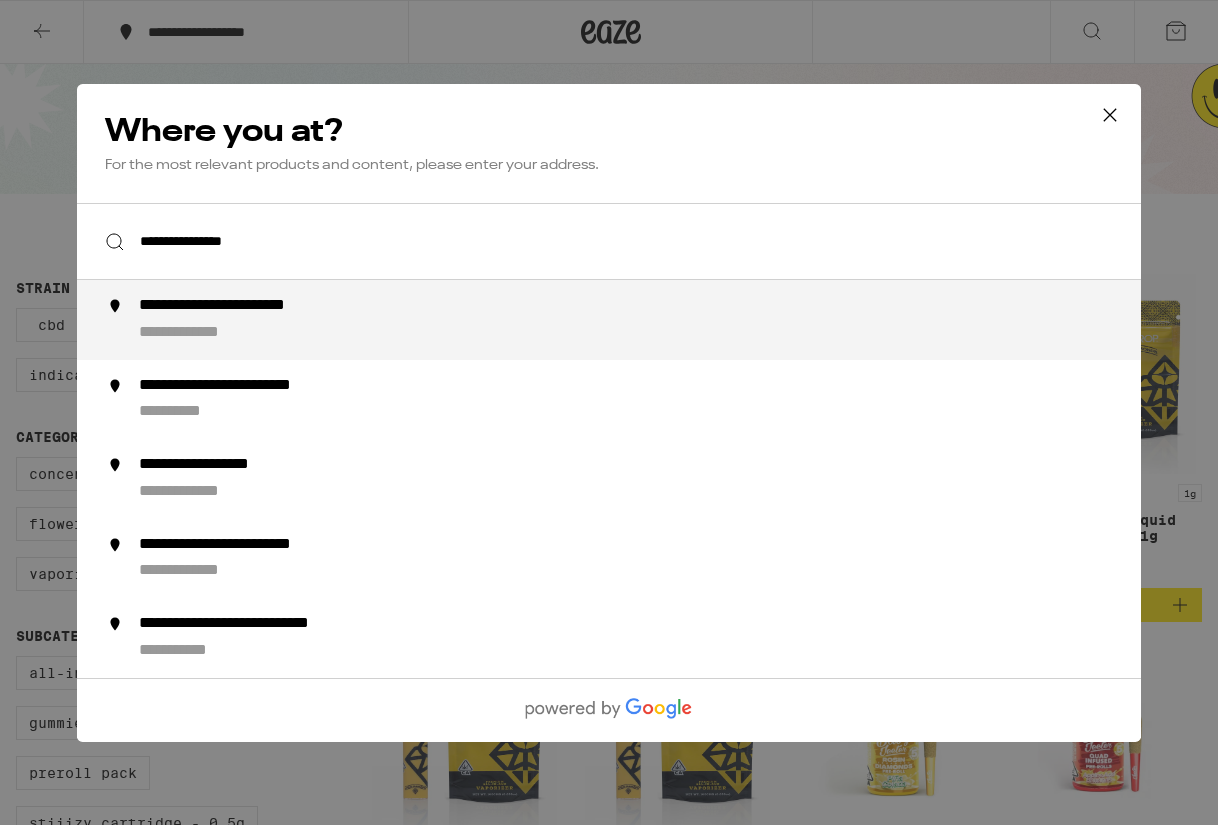 click on "**********" at bounding box center [263, 306] 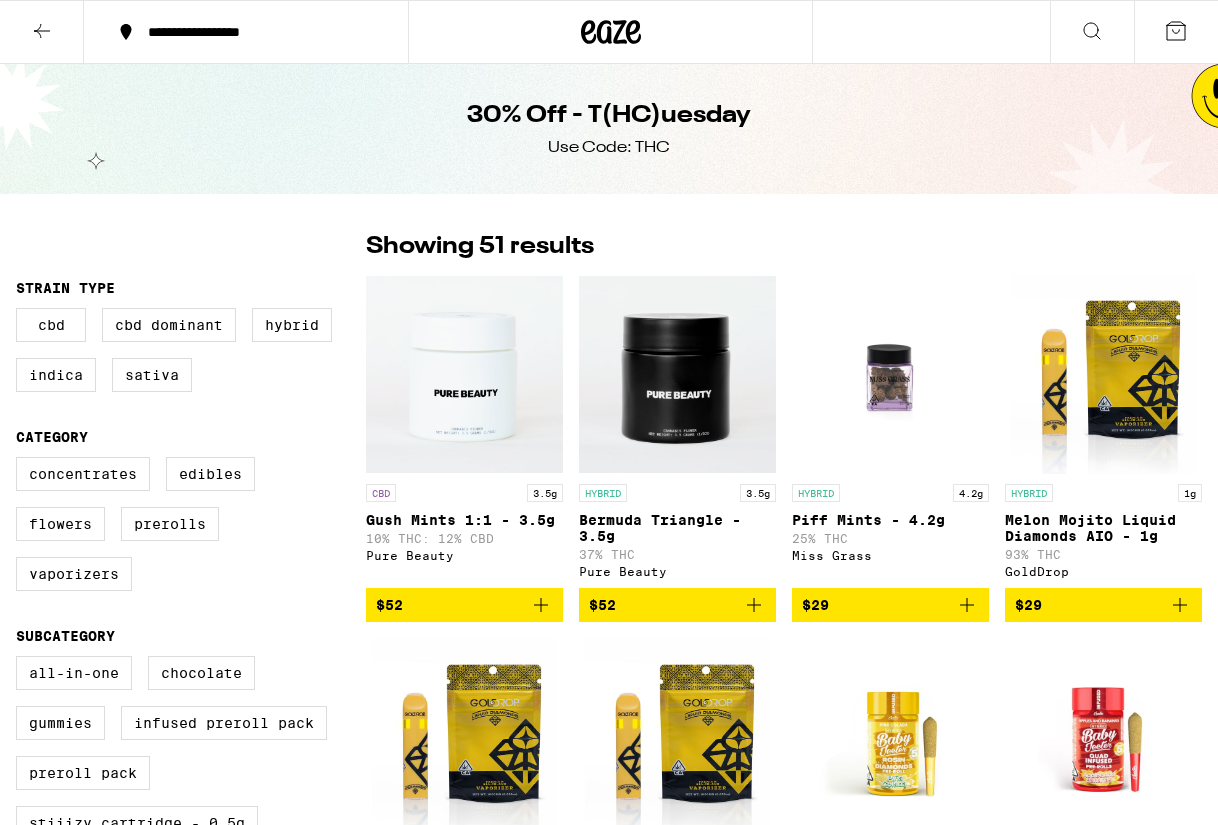 click 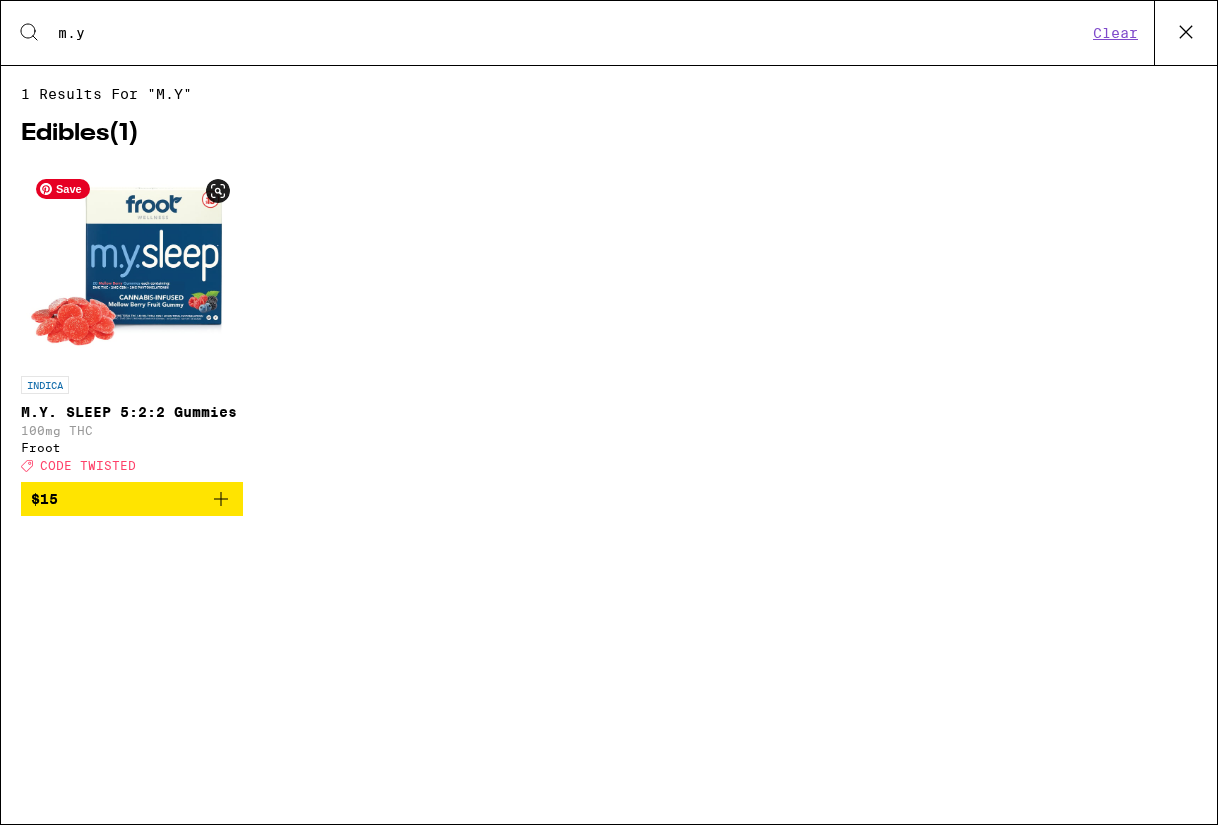 type on "m.y" 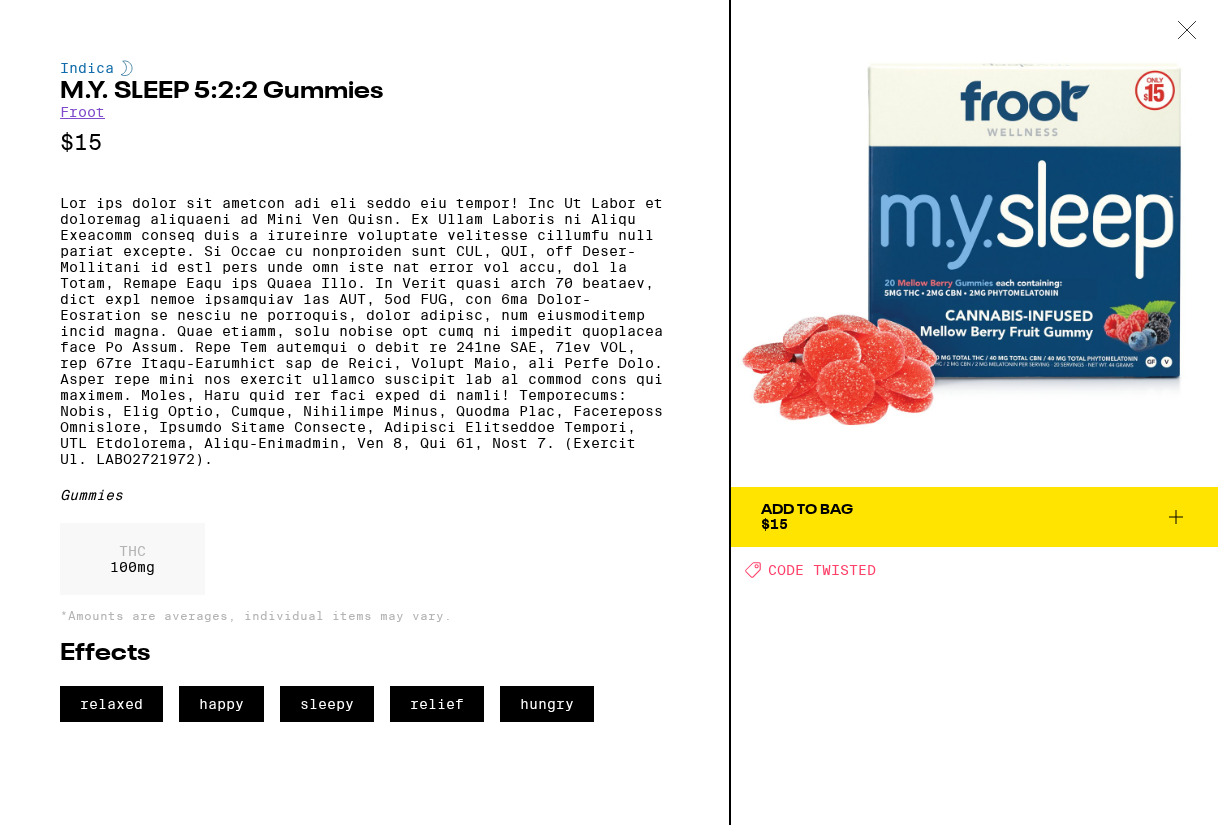 click on "Add To Bag $15" at bounding box center (974, 517) 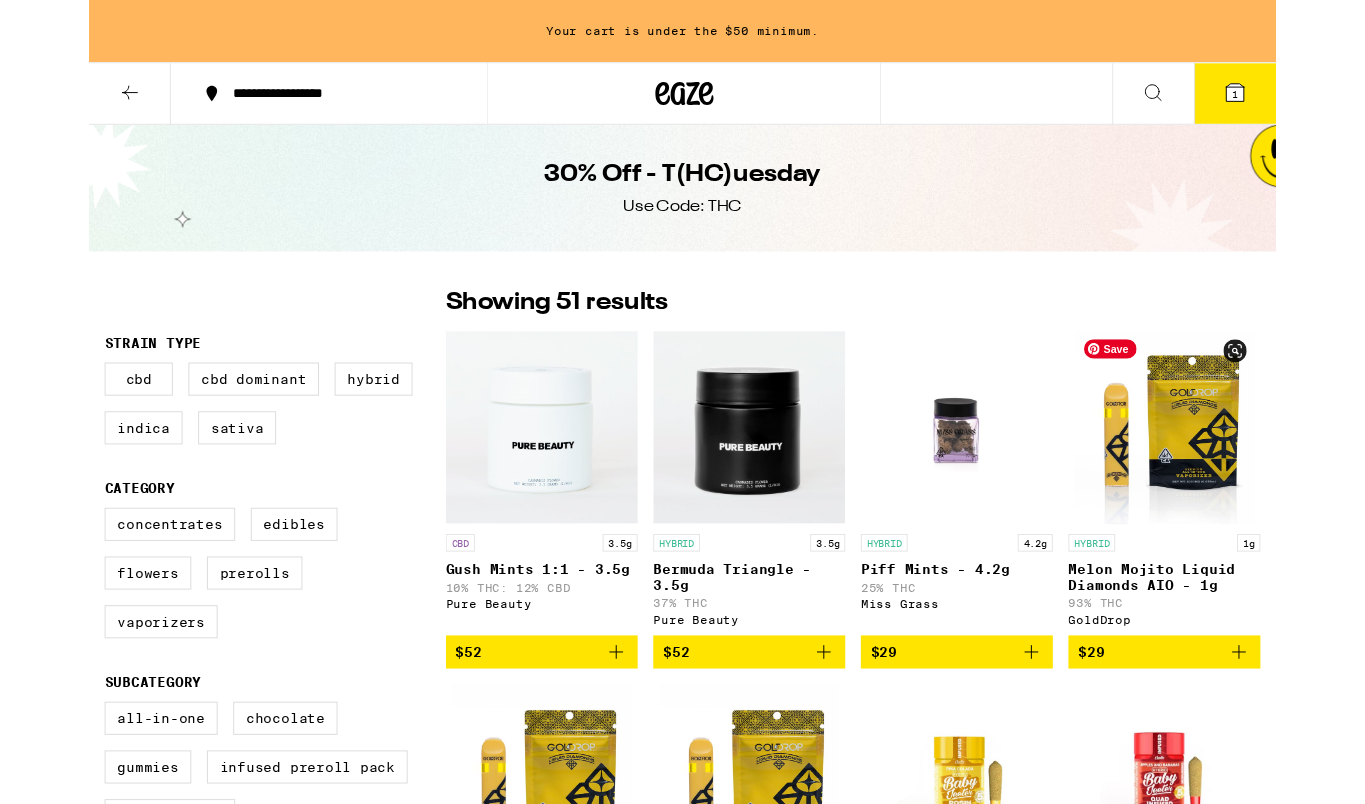 scroll, scrollTop: 0, scrollLeft: 0, axis: both 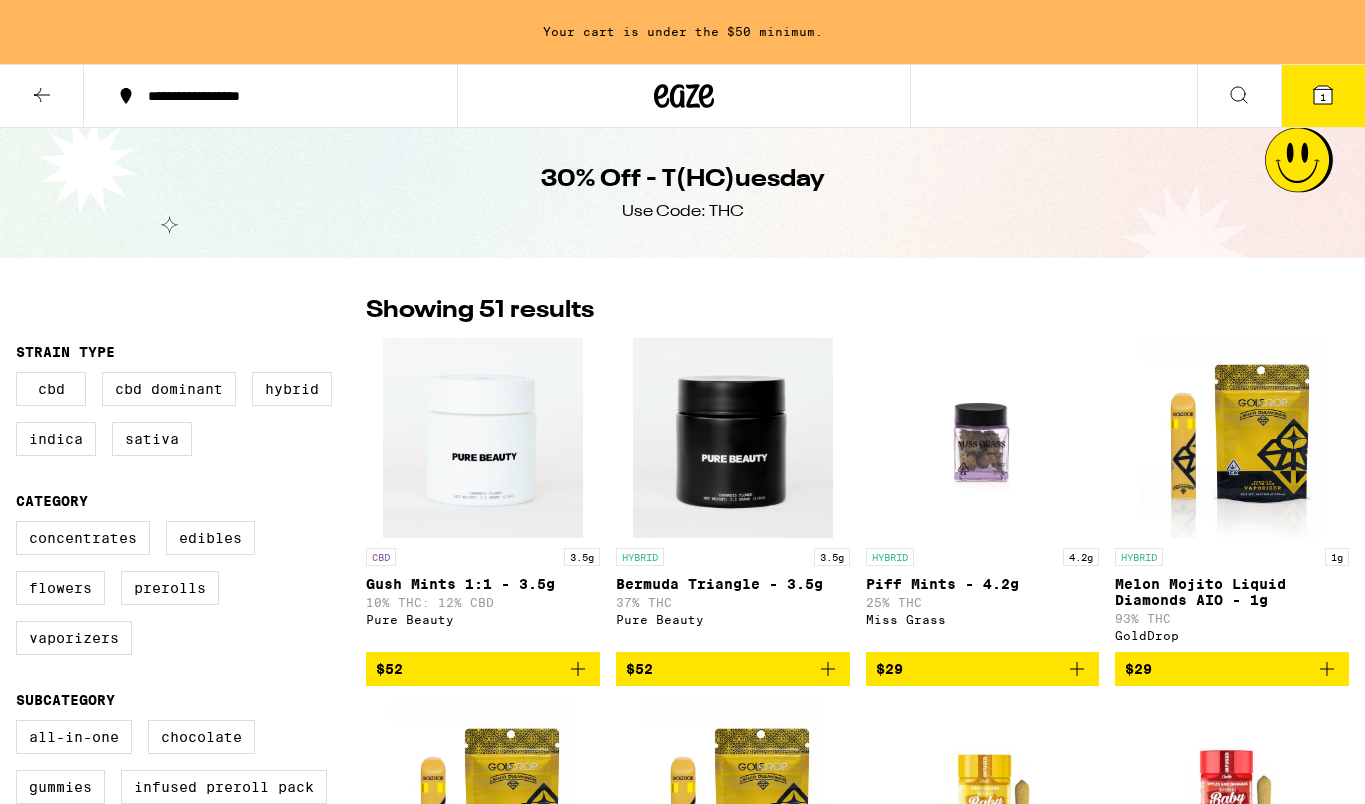 click 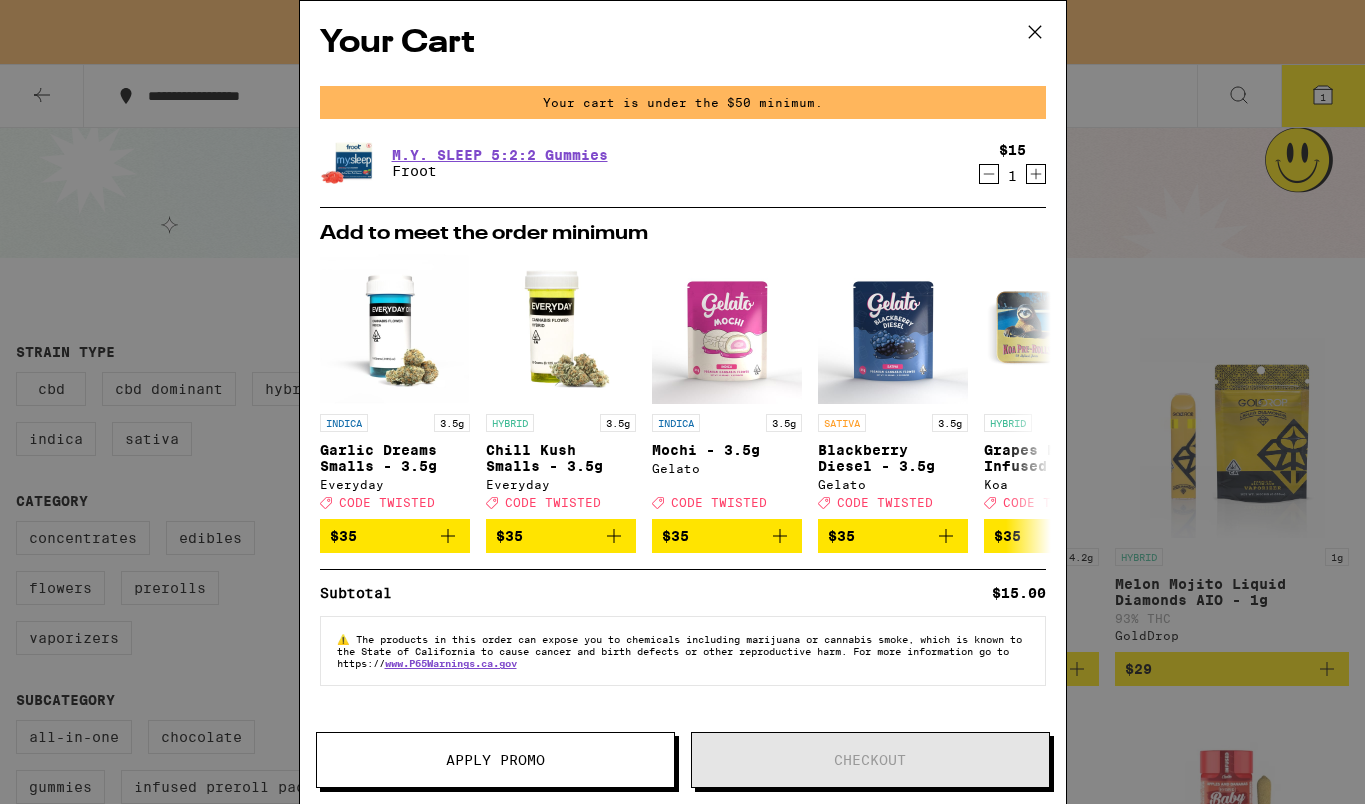 click 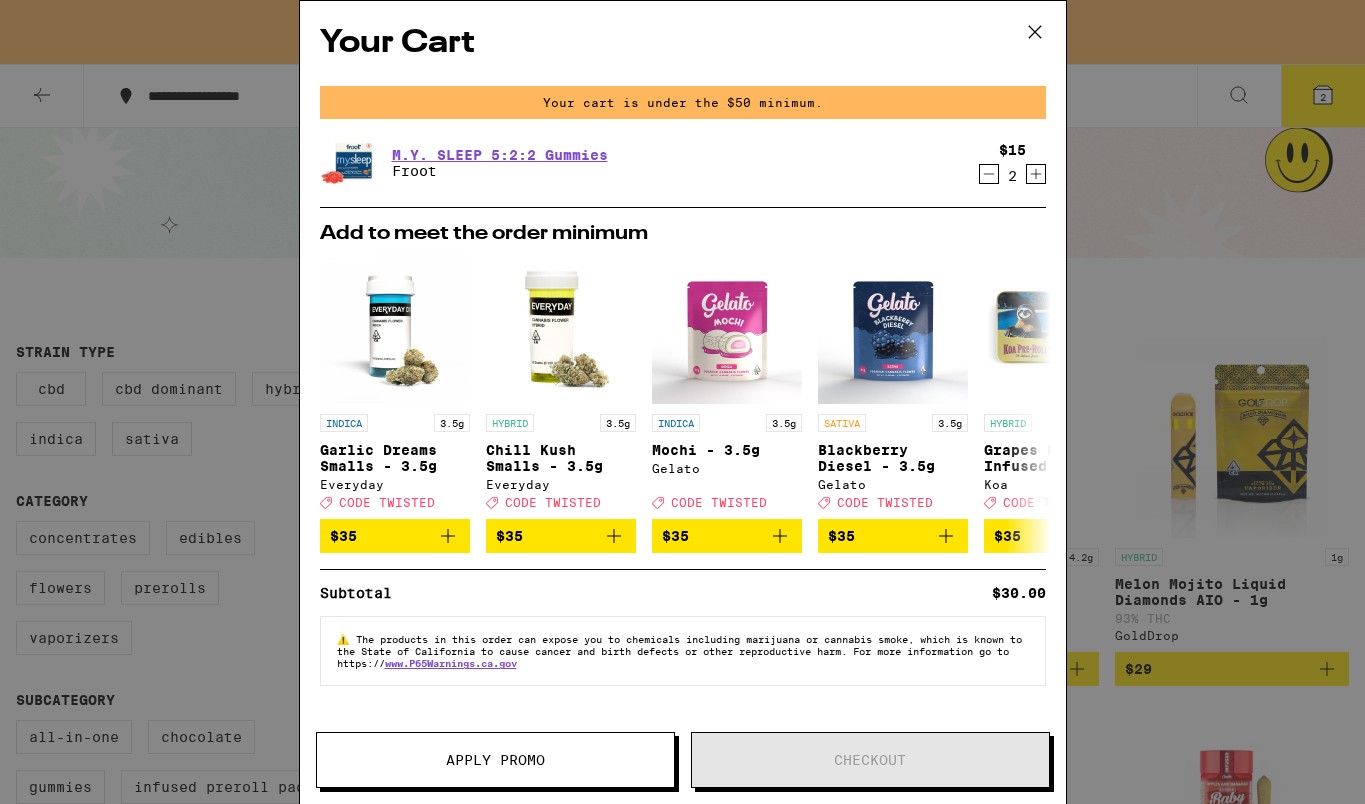 click 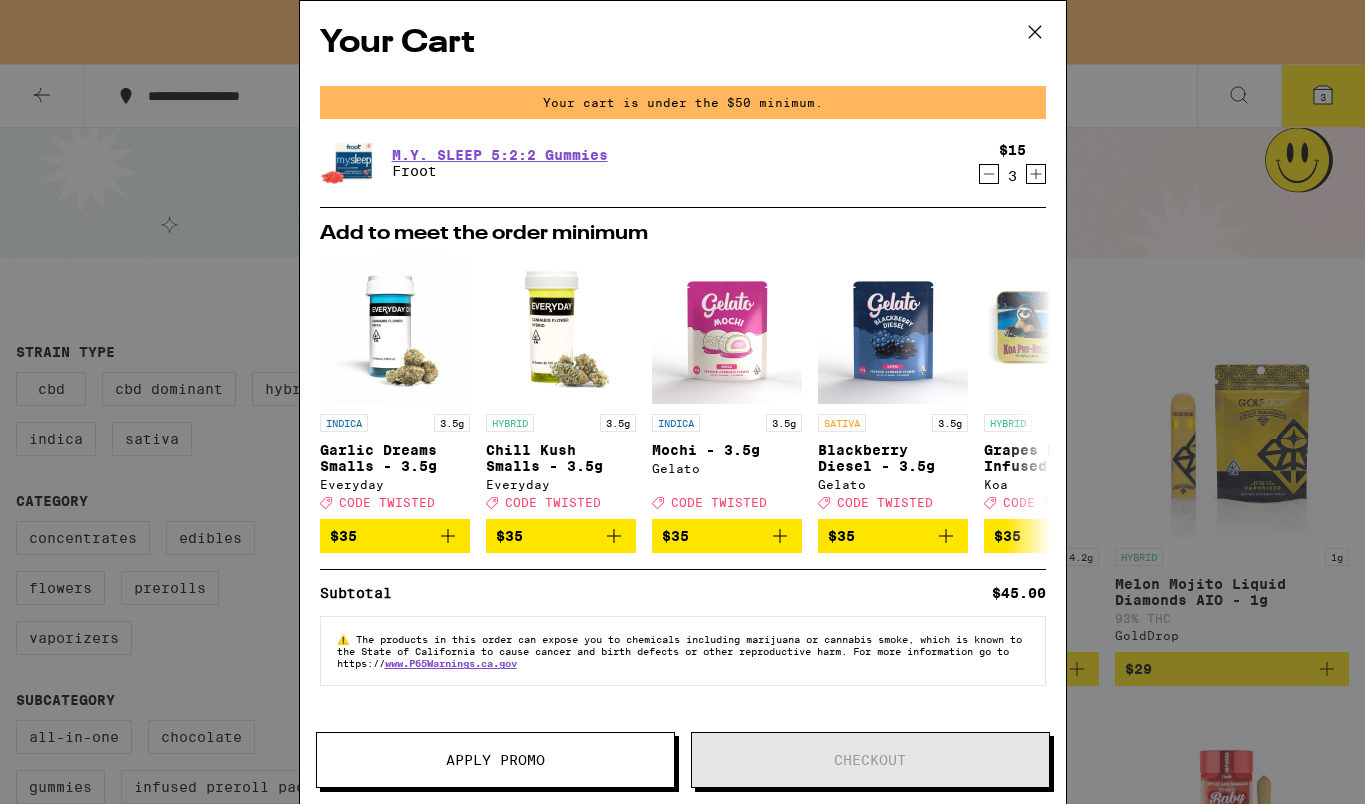 click 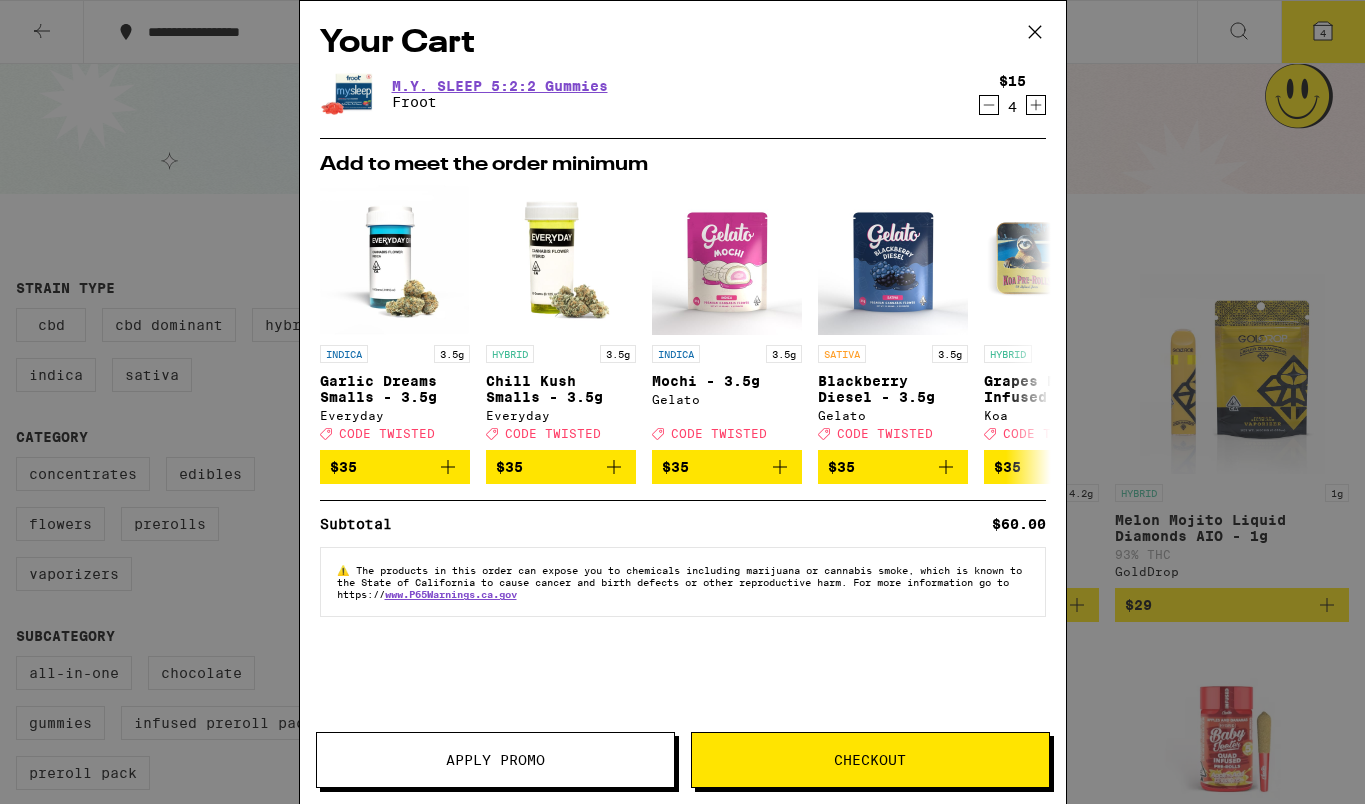 click on "Add to meet the order minimum" at bounding box center [683, 165] 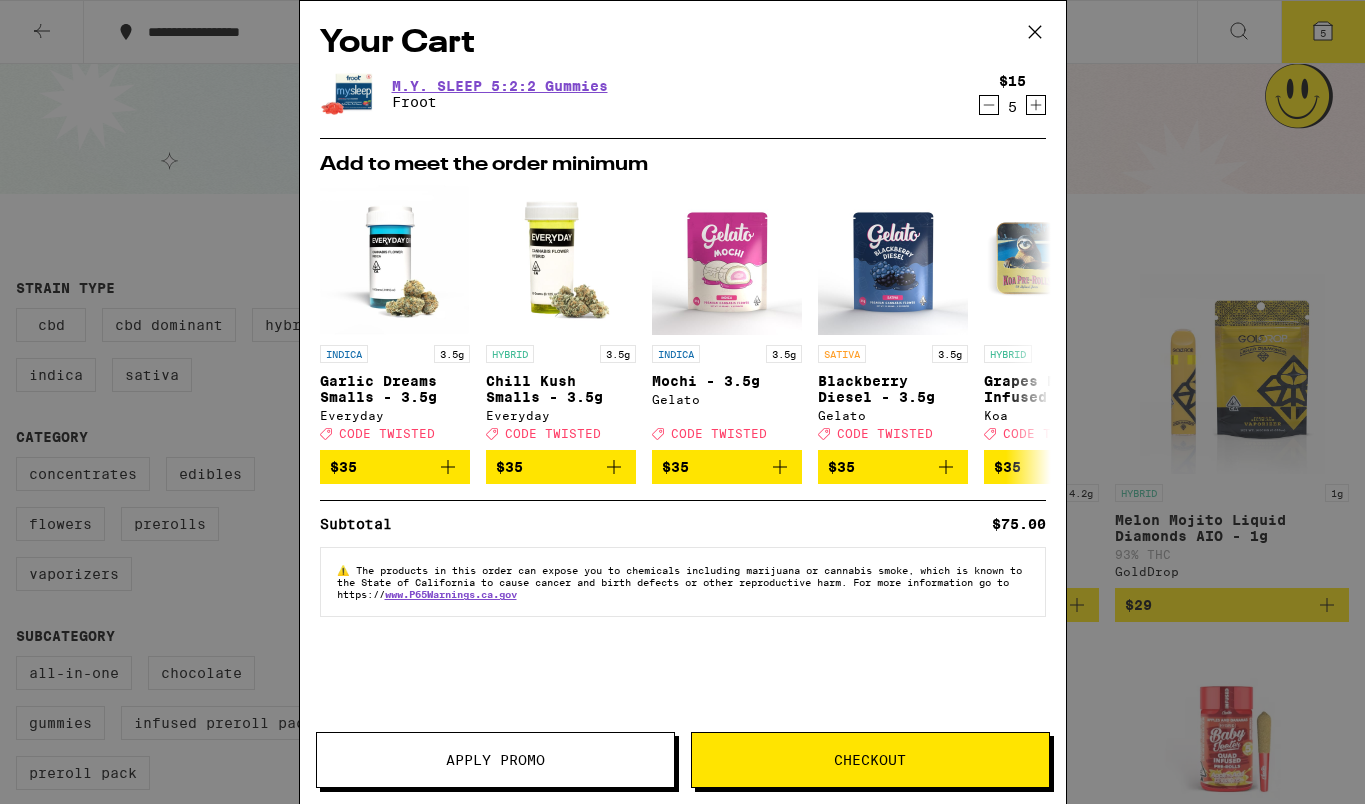 click 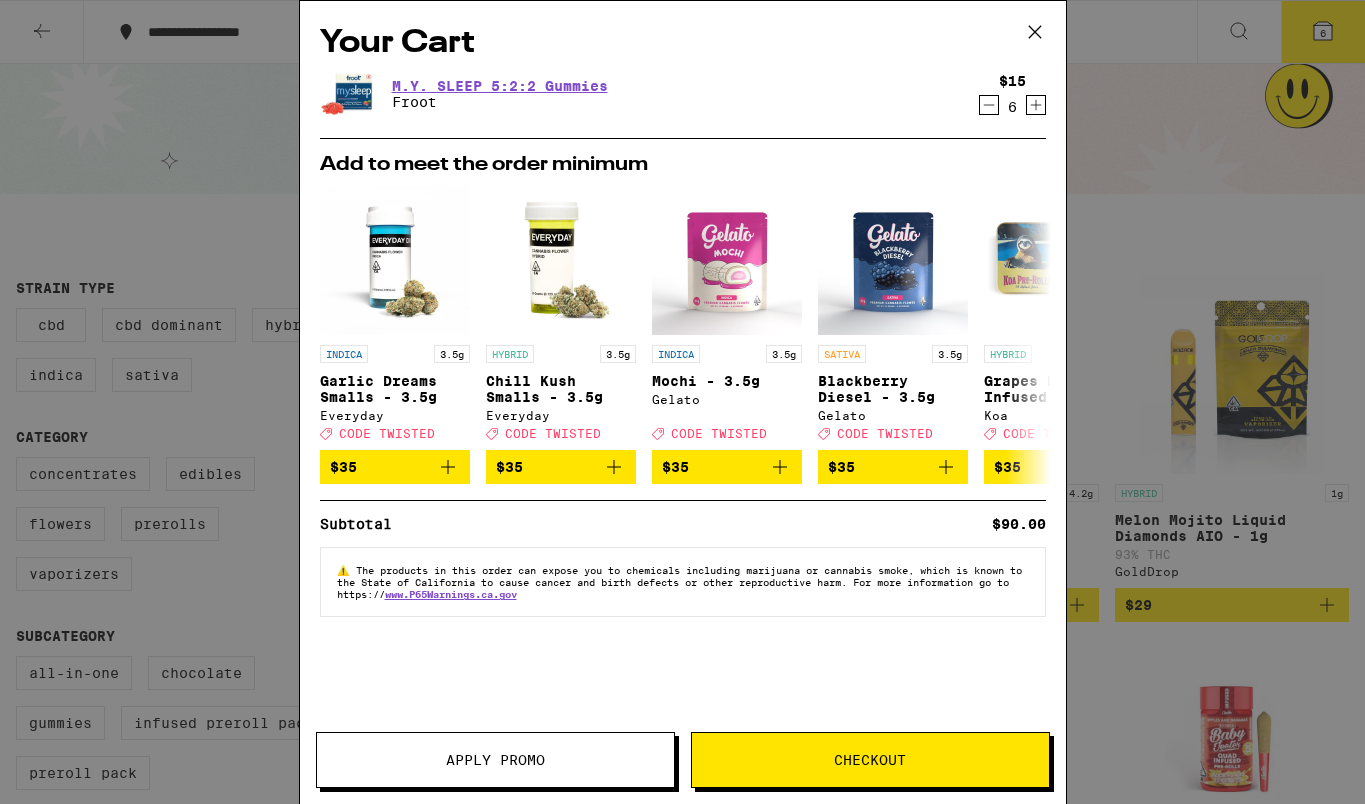 click 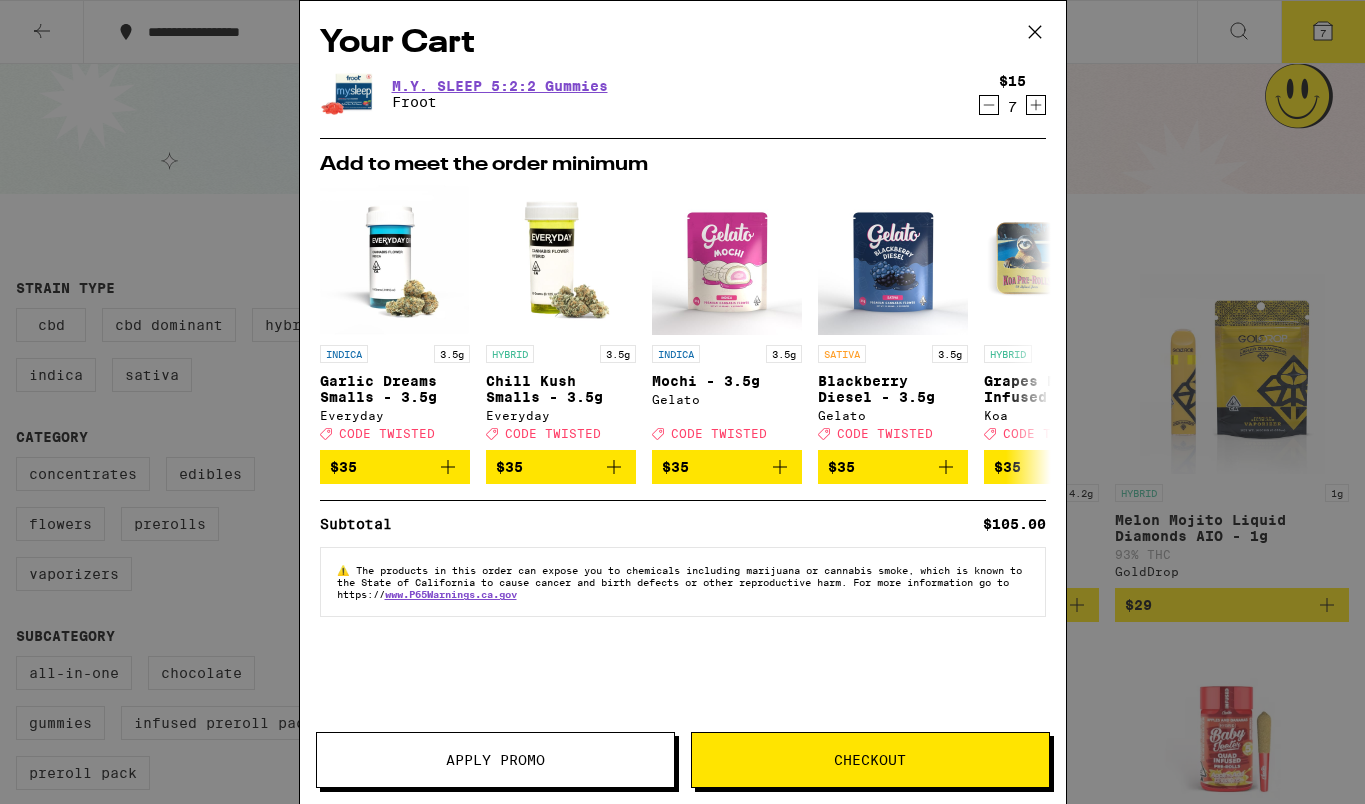 click 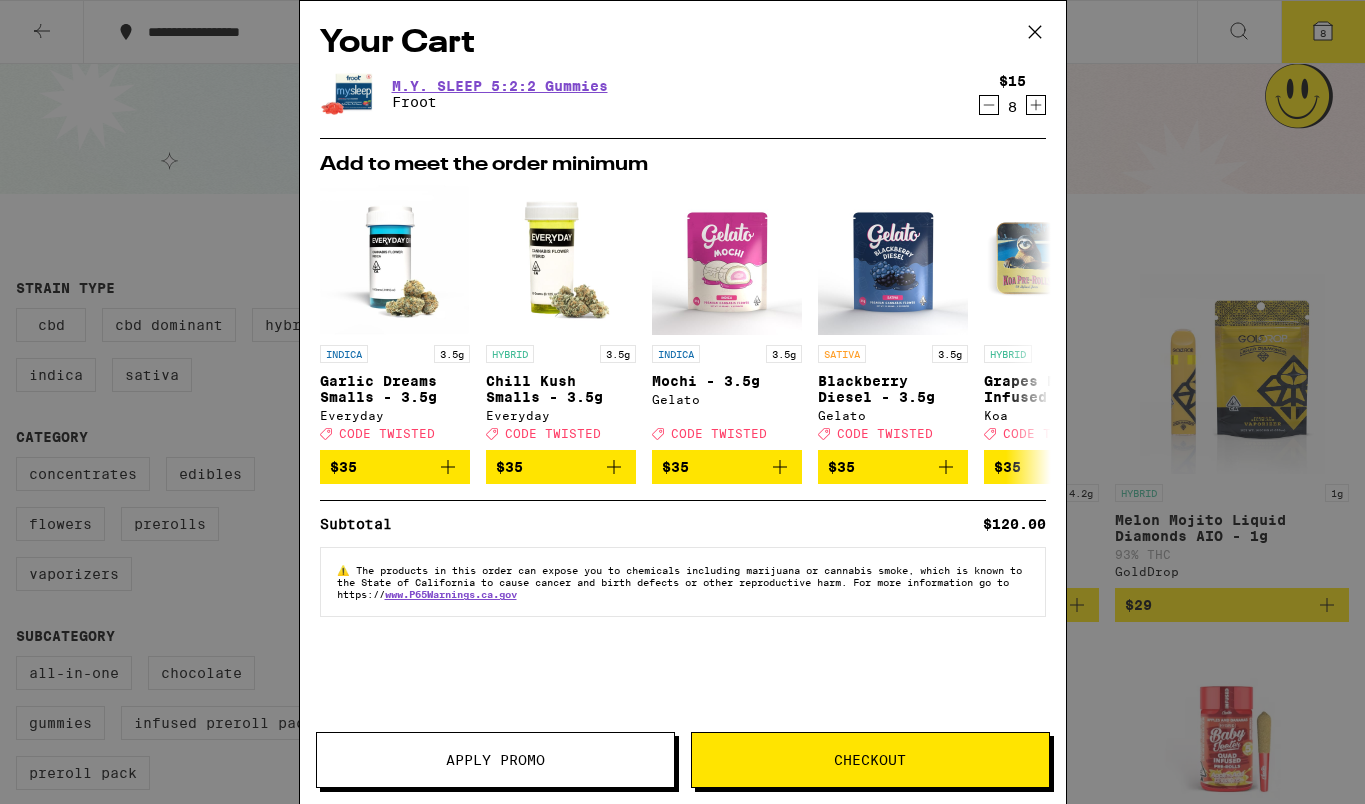 click 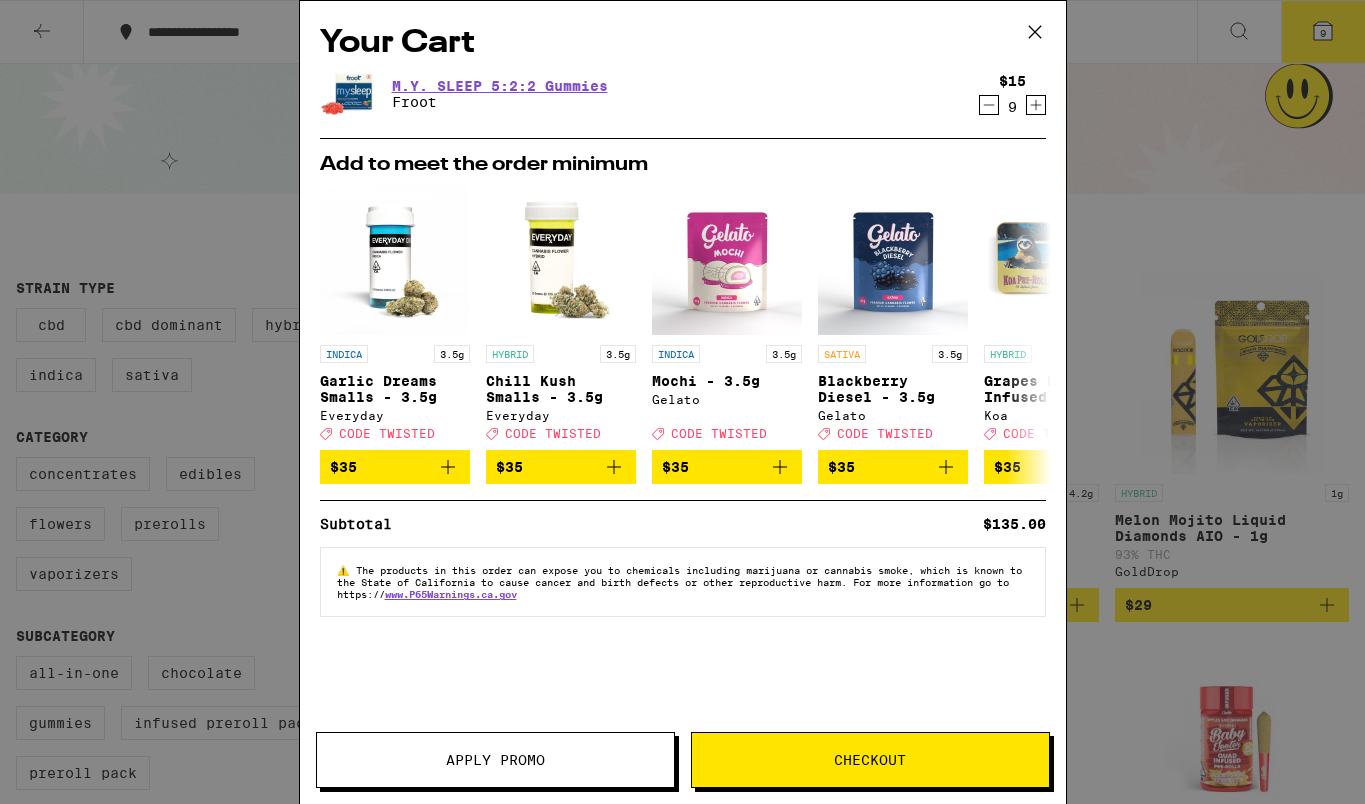 click 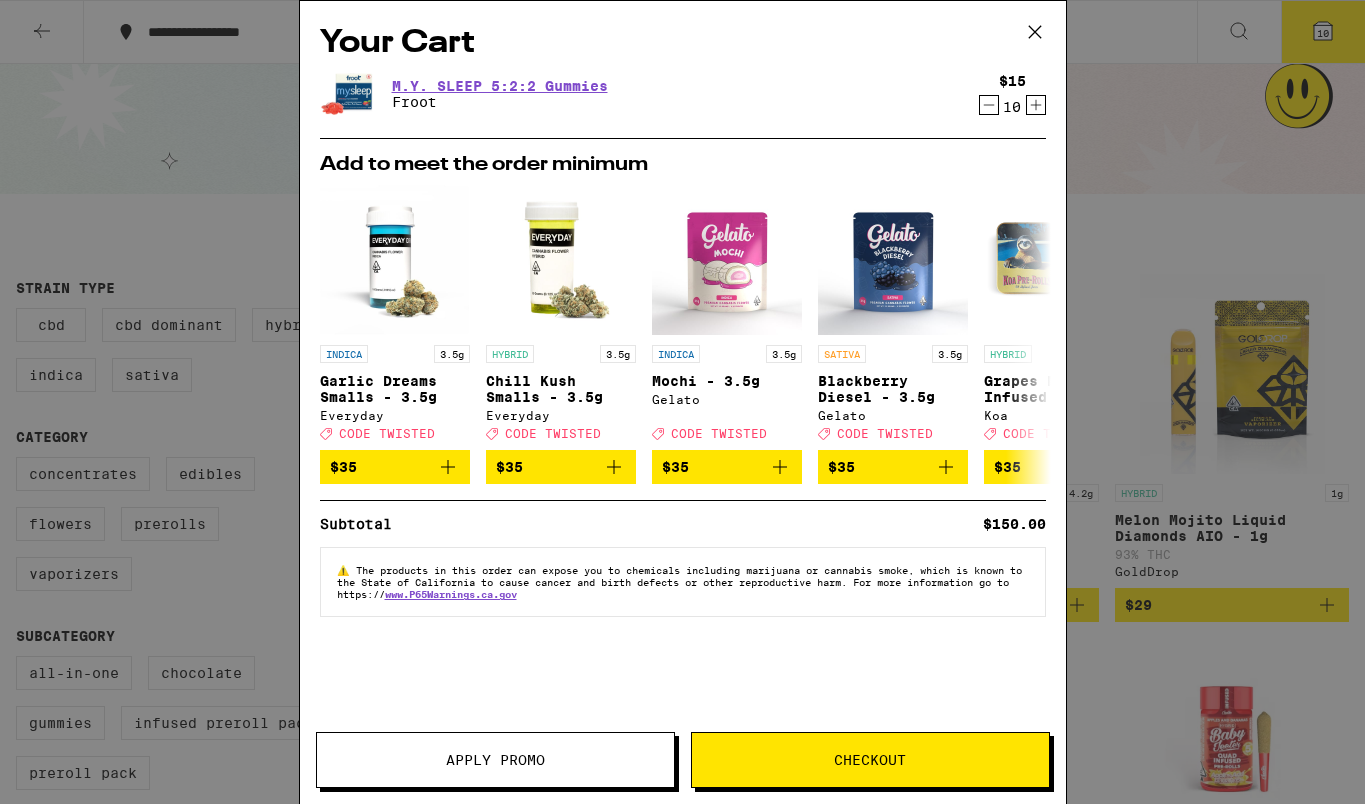 click on "Apply Promo" at bounding box center [495, 760] 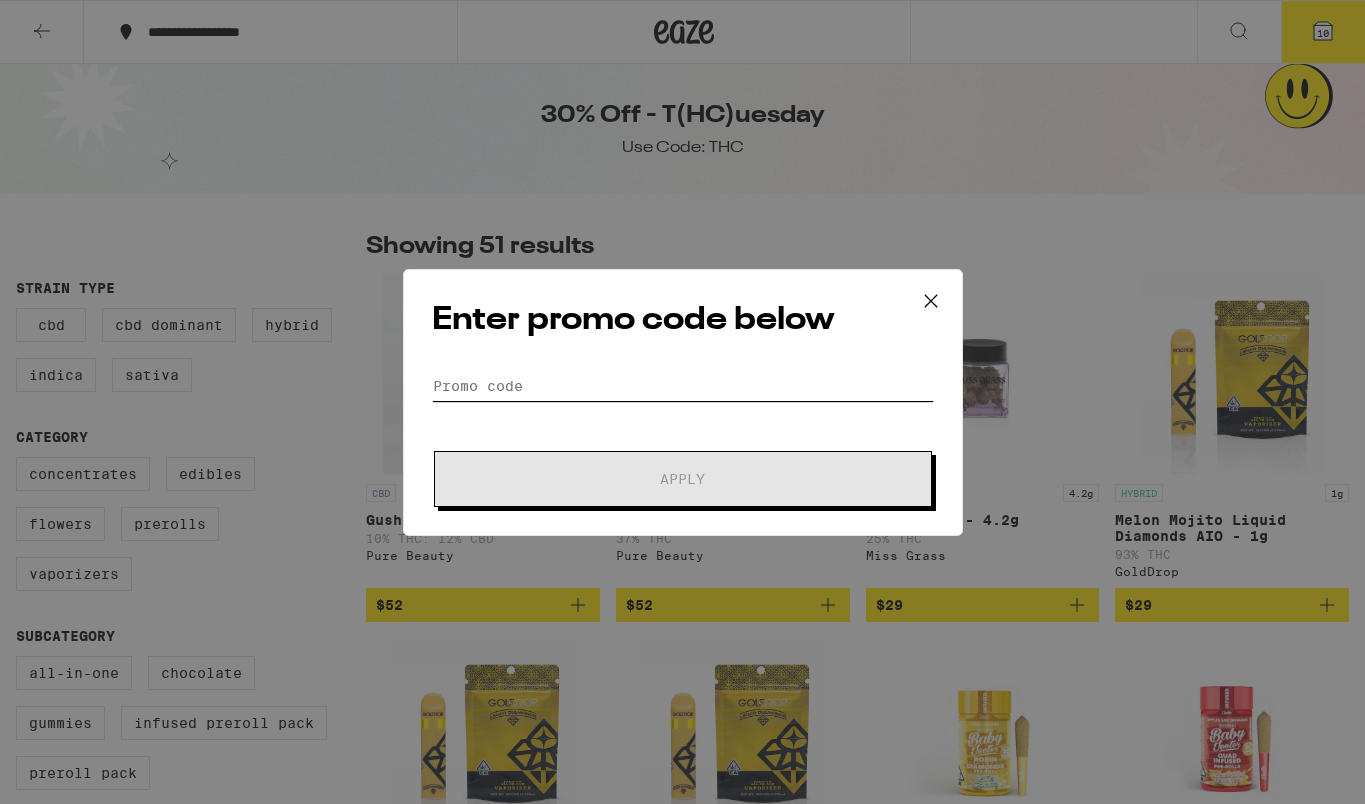click on "Promo Code" at bounding box center [683, 386] 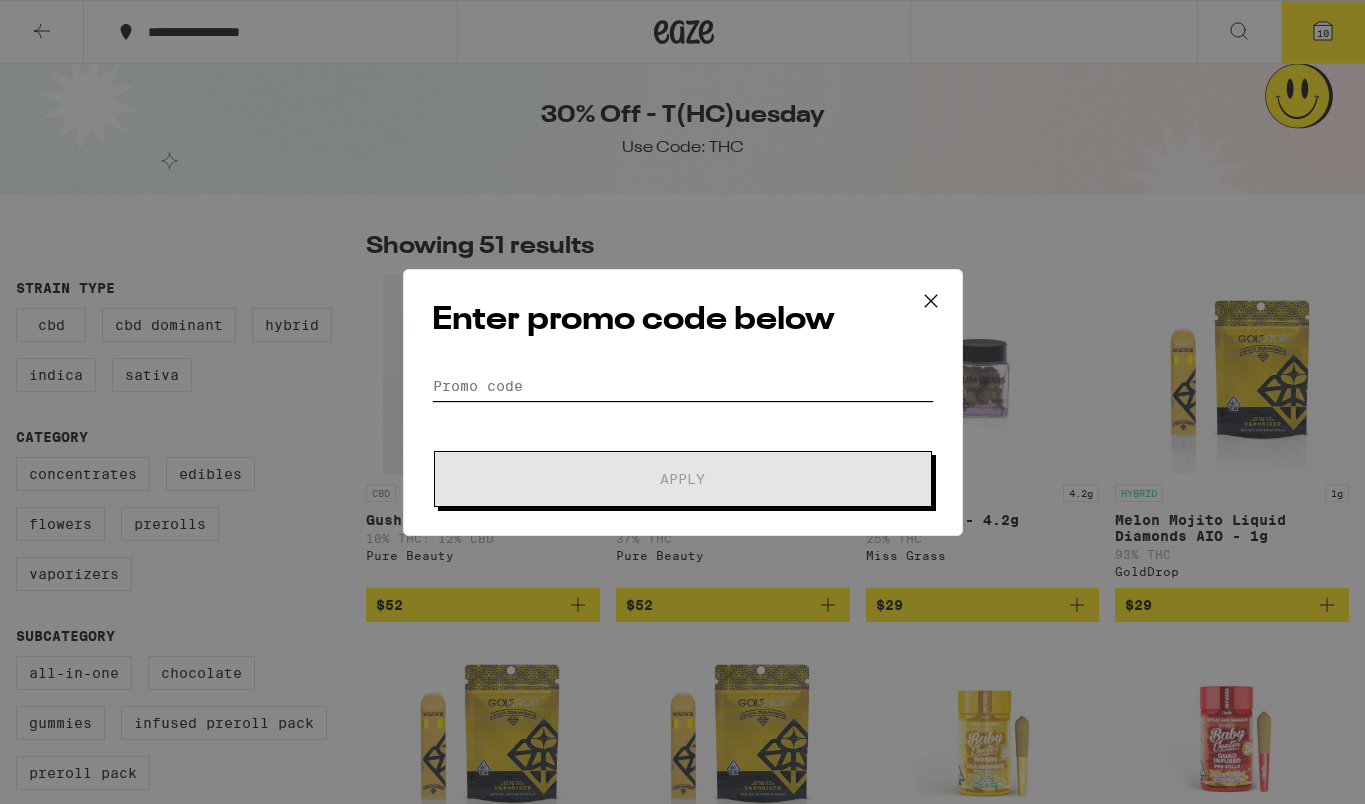 paste on "THC" 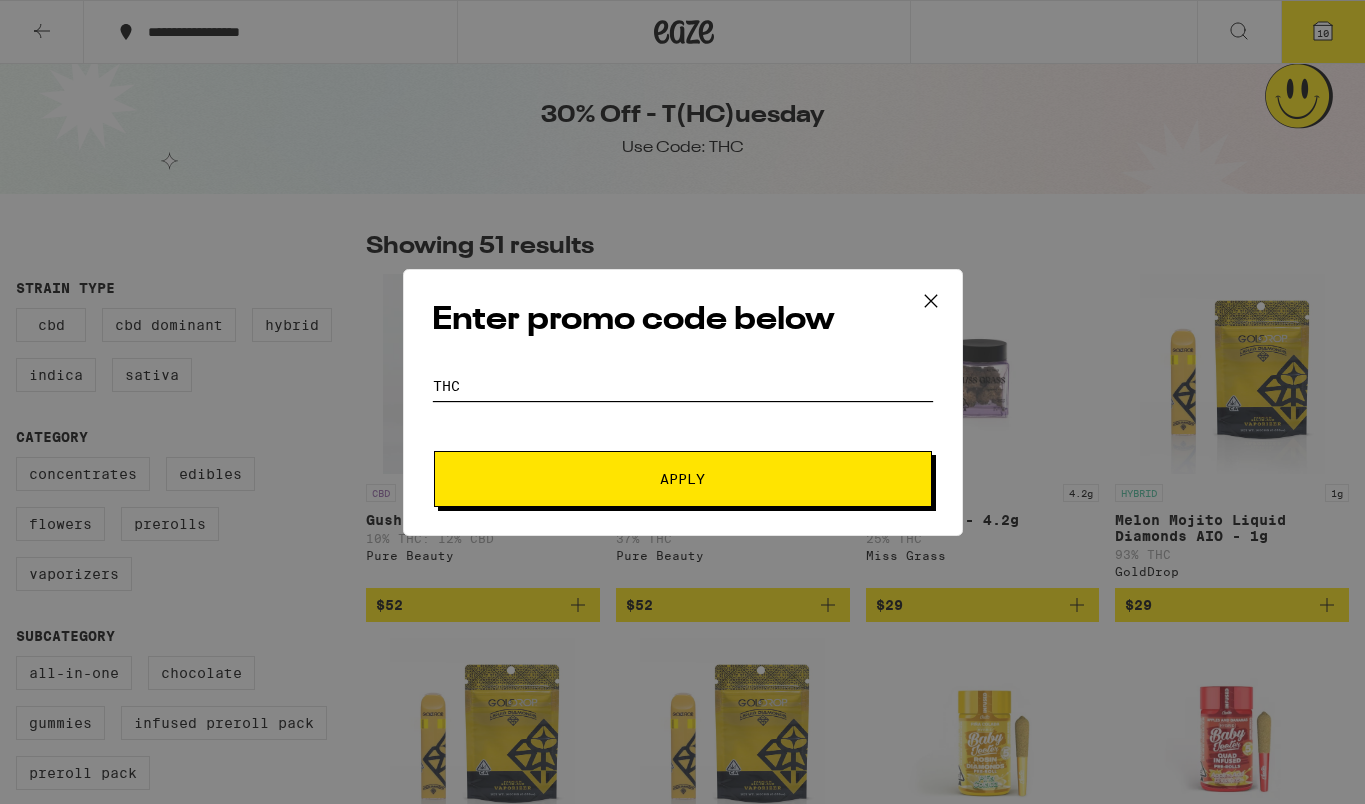 type on "THC" 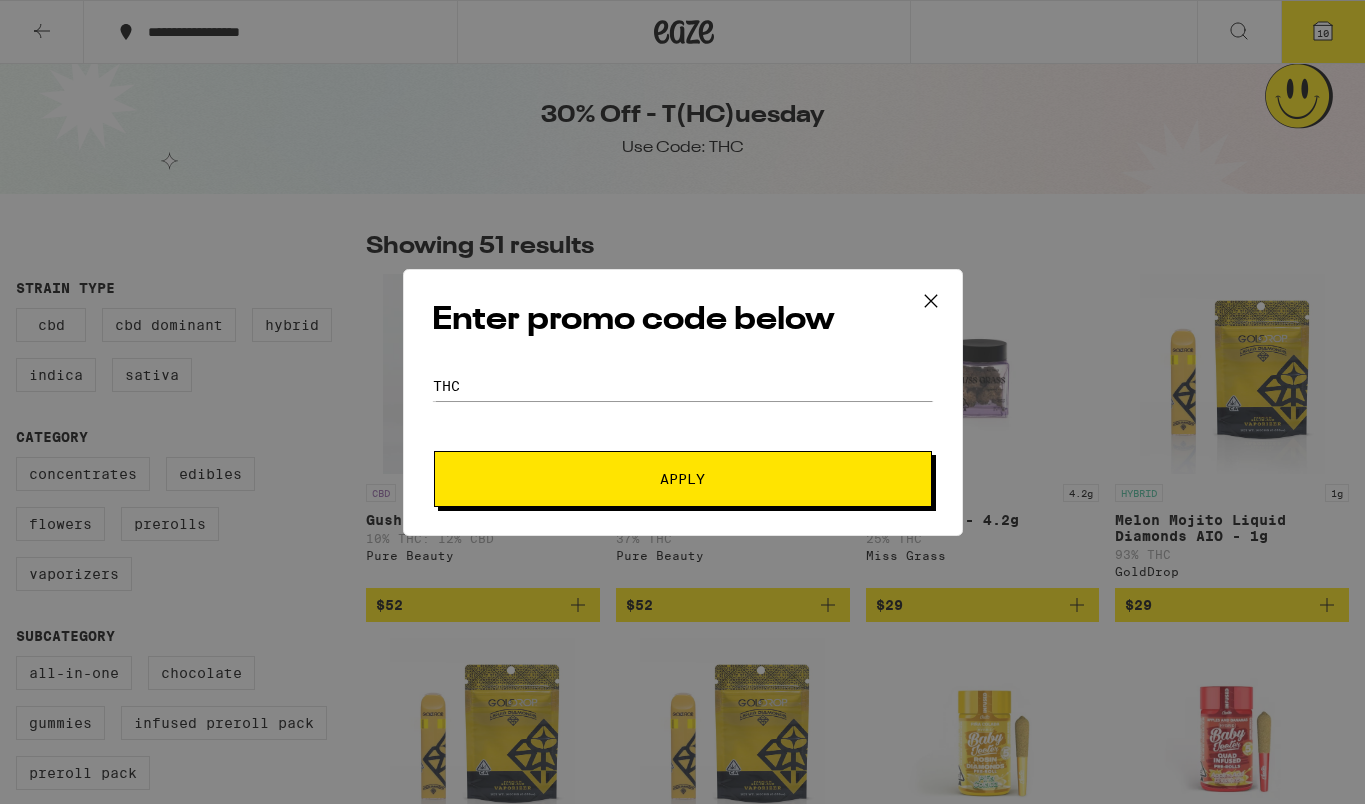 click on "Apply" at bounding box center [683, 479] 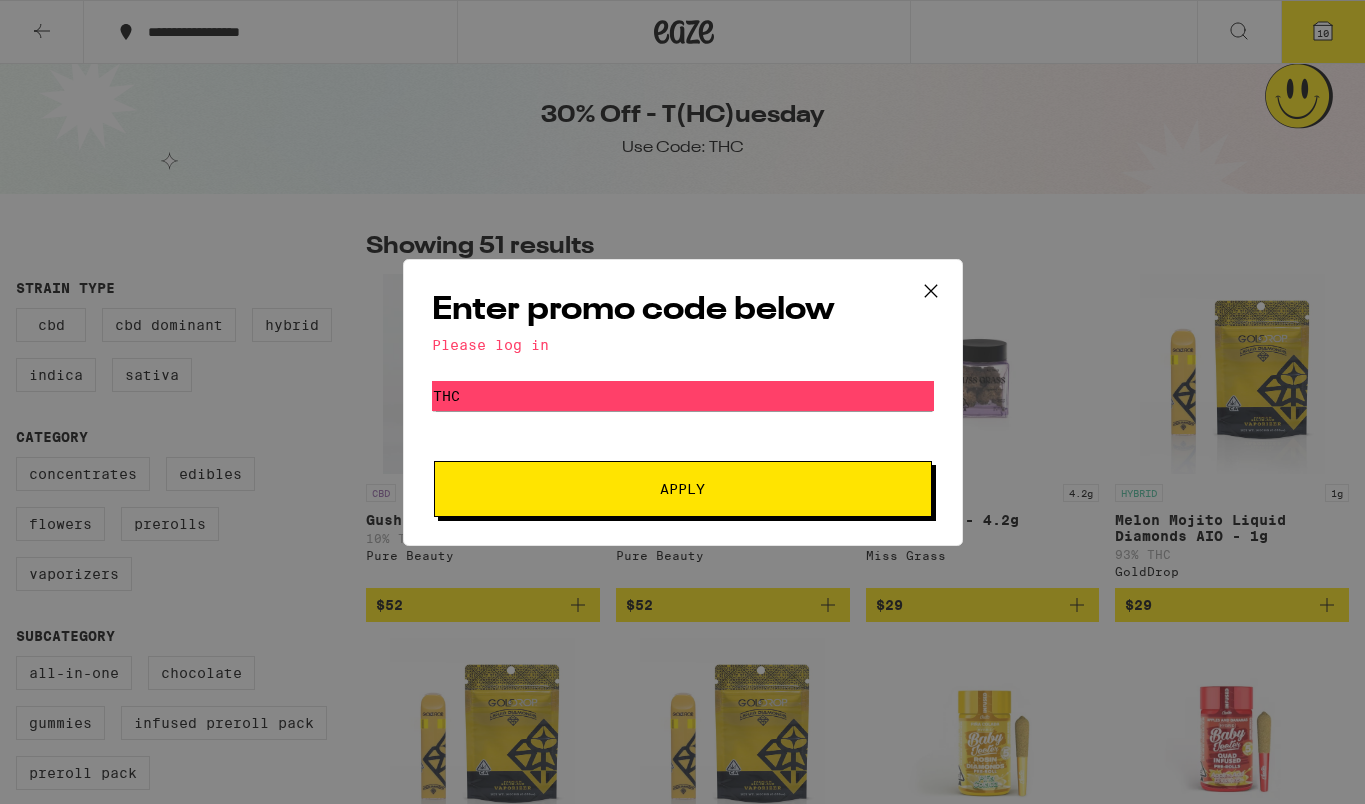click on "Please log in" at bounding box center (683, 345) 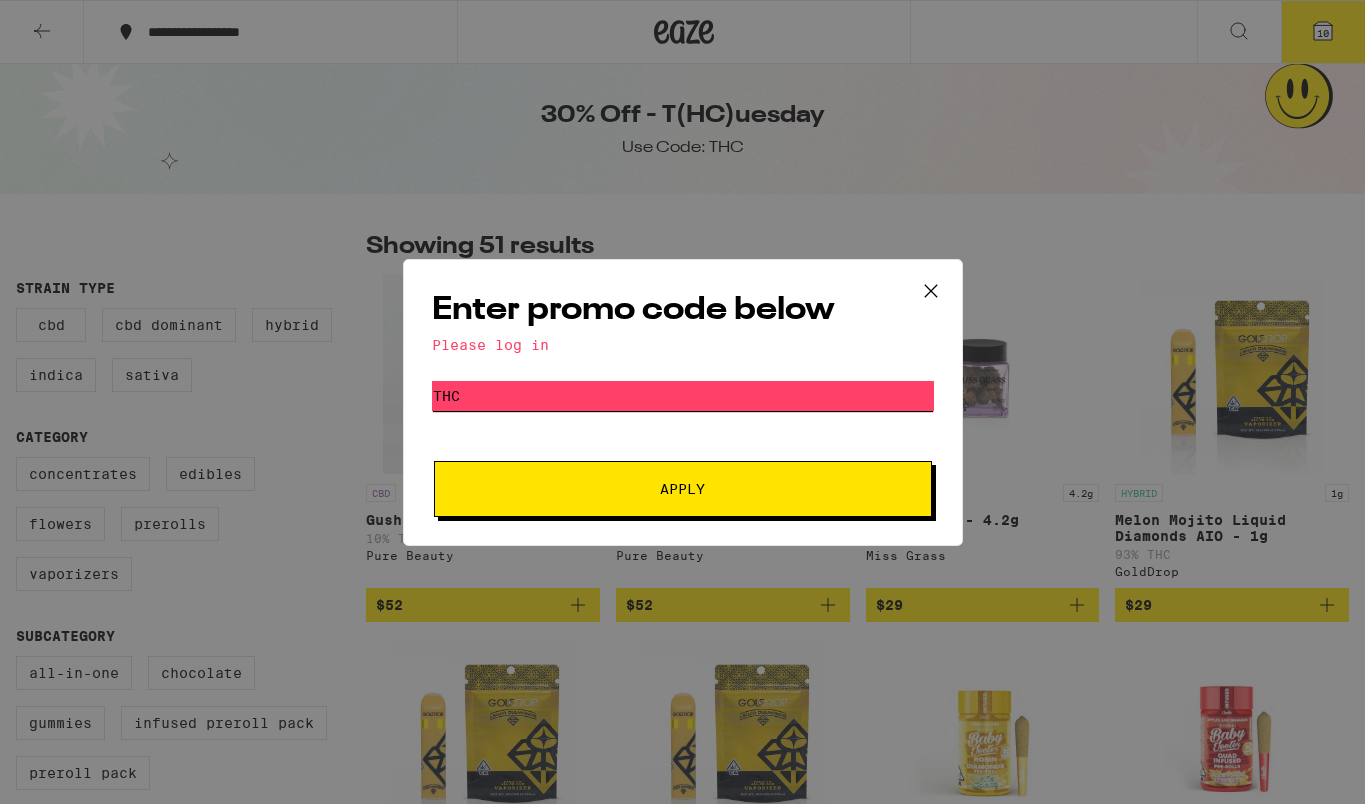 click on "THC" at bounding box center (683, 396) 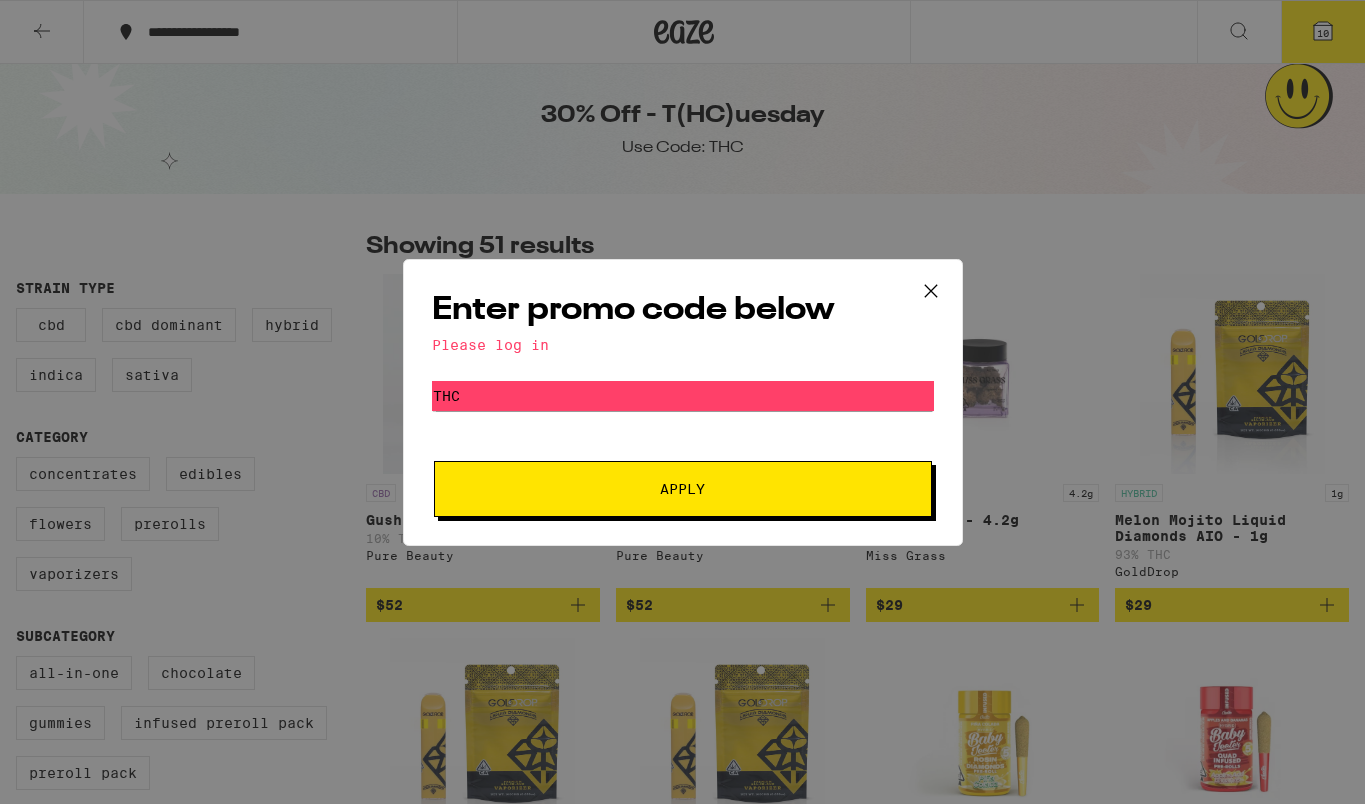 click on "Apply" at bounding box center [683, 489] 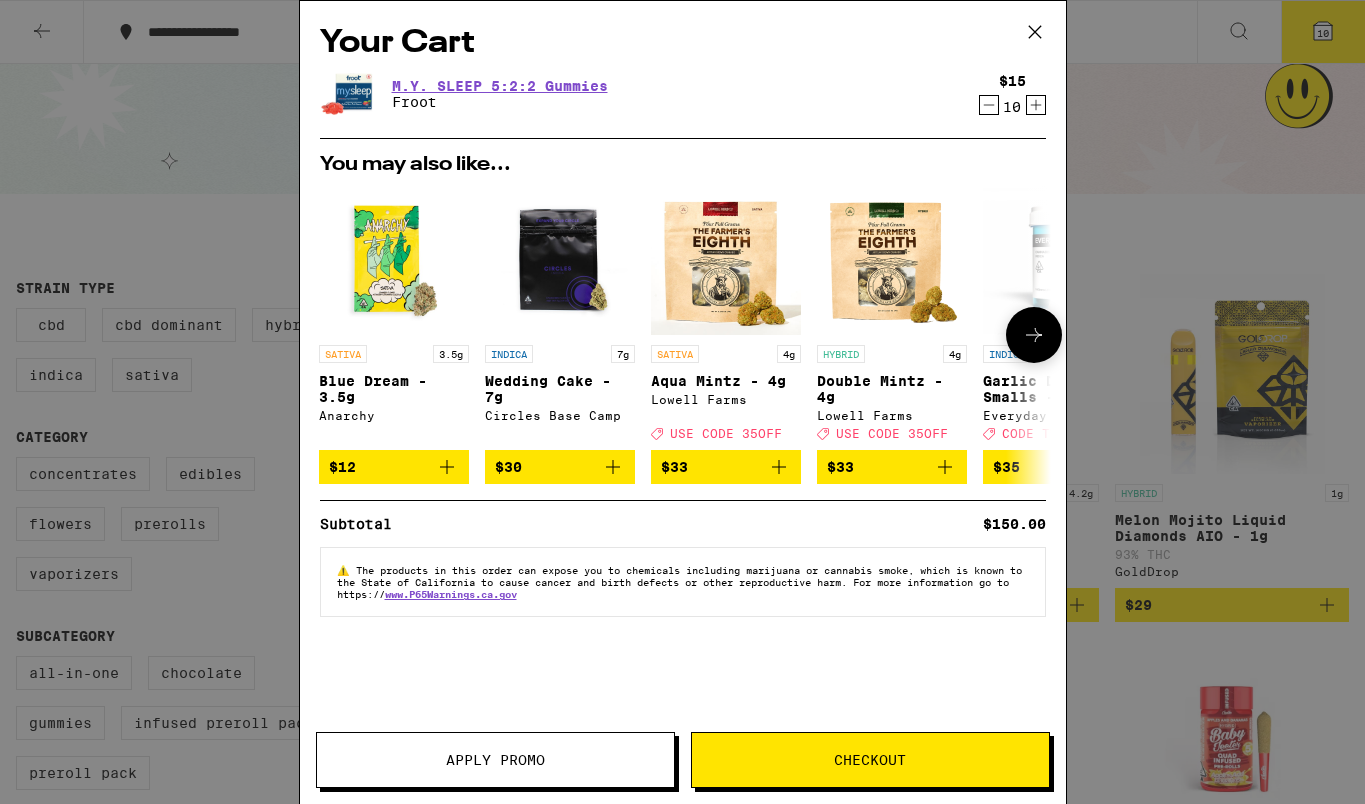 scroll, scrollTop: 0, scrollLeft: 6, axis: horizontal 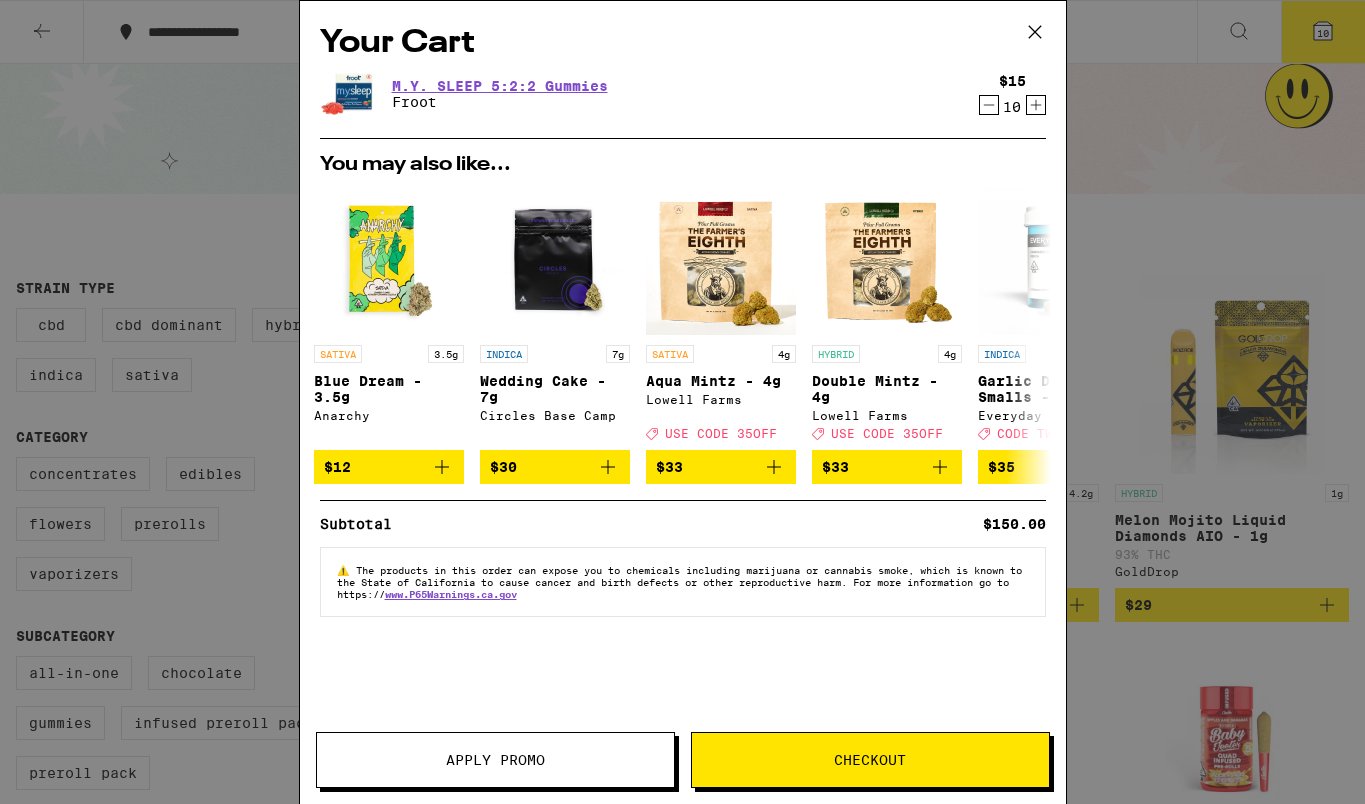 click on "Your Cart M.Y. SLEEP 5:2:2 Gummies Froot $15 10 You may also like... SATIVA 3.5g Blue Dream - 3.5g Anarchy $12 INDICA 7g Wedding Cake - 7g Circles Base Camp $30 SATIVA 4g Aqua Mintz - 4g Lowell Farms Deal Created with Sketch. USE CODE 35OFF $33 HYBRID 4g Double Mintz - 4g Lowell Farms Deal Created with Sketch. USE CODE 35OFF $33 INDICA 3.5g Garlic Dreams Smalls - 3.5g Everyday Deal Created with Sketch. CODE TWISTED $35 HYBRID 3.5g Chill Kush Smalls - 3.5g Everyday Deal Created with Sketch. CODE TWISTED $35 INDICA 3.5g Mochi - 3.5g Gelato Deal Created with Sketch. CODE TWISTED $35 SATIVA 3.5g Blackberry Diesel - 3.5g Gelato Deal Created with Sketch. CODE TWISTED $35 SATIVA 3.5g Tequila Sunrise - 3.5g Cookies Deal Created with Sketch. USE CODE 35OFF $40 SATIVA 3.5g Melon Fizz - 3.5g Ember Valley Deal Created with Sketch. USE CODE 35OFF $50 Subtotal $150.00 ⚠️ www.P65Warnings.ca.gov Apply Promo Checkout" at bounding box center [682, 402] 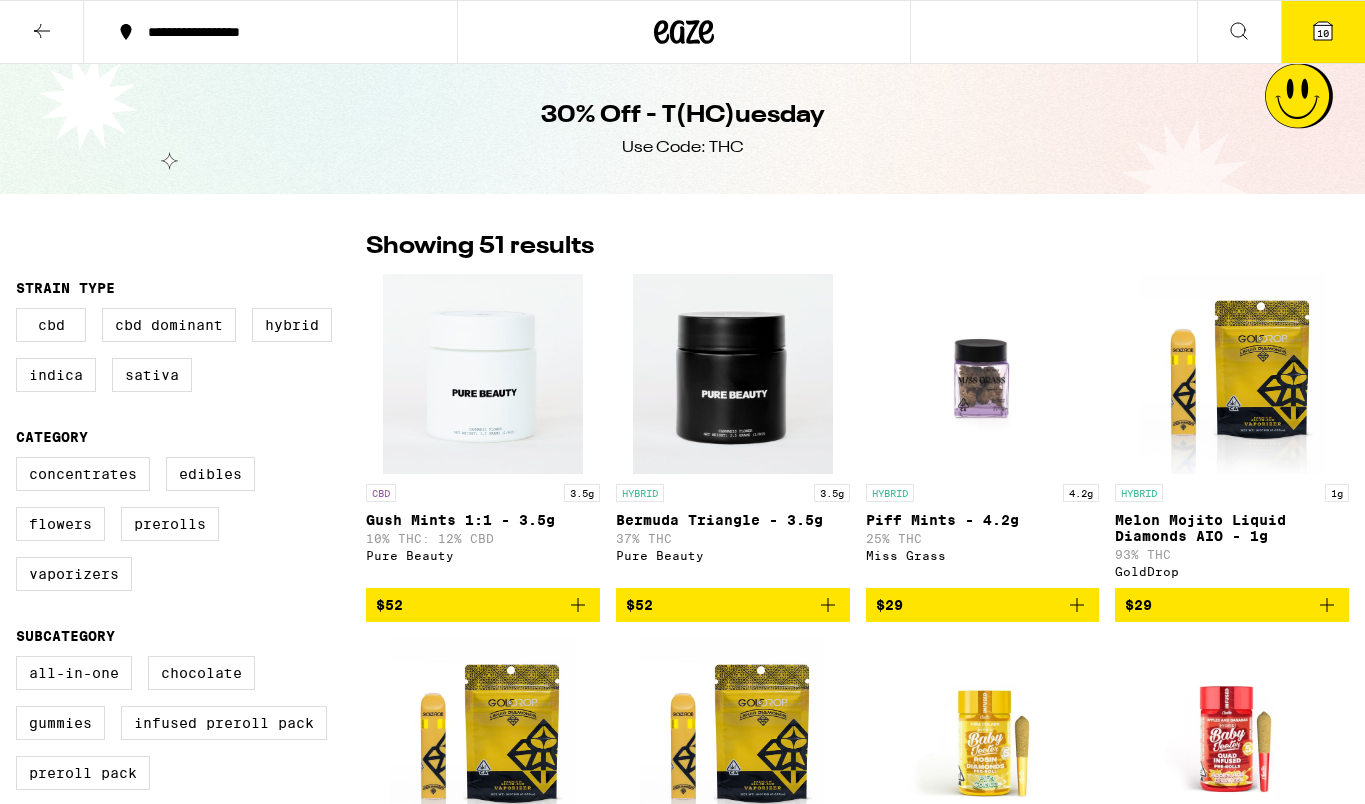 click 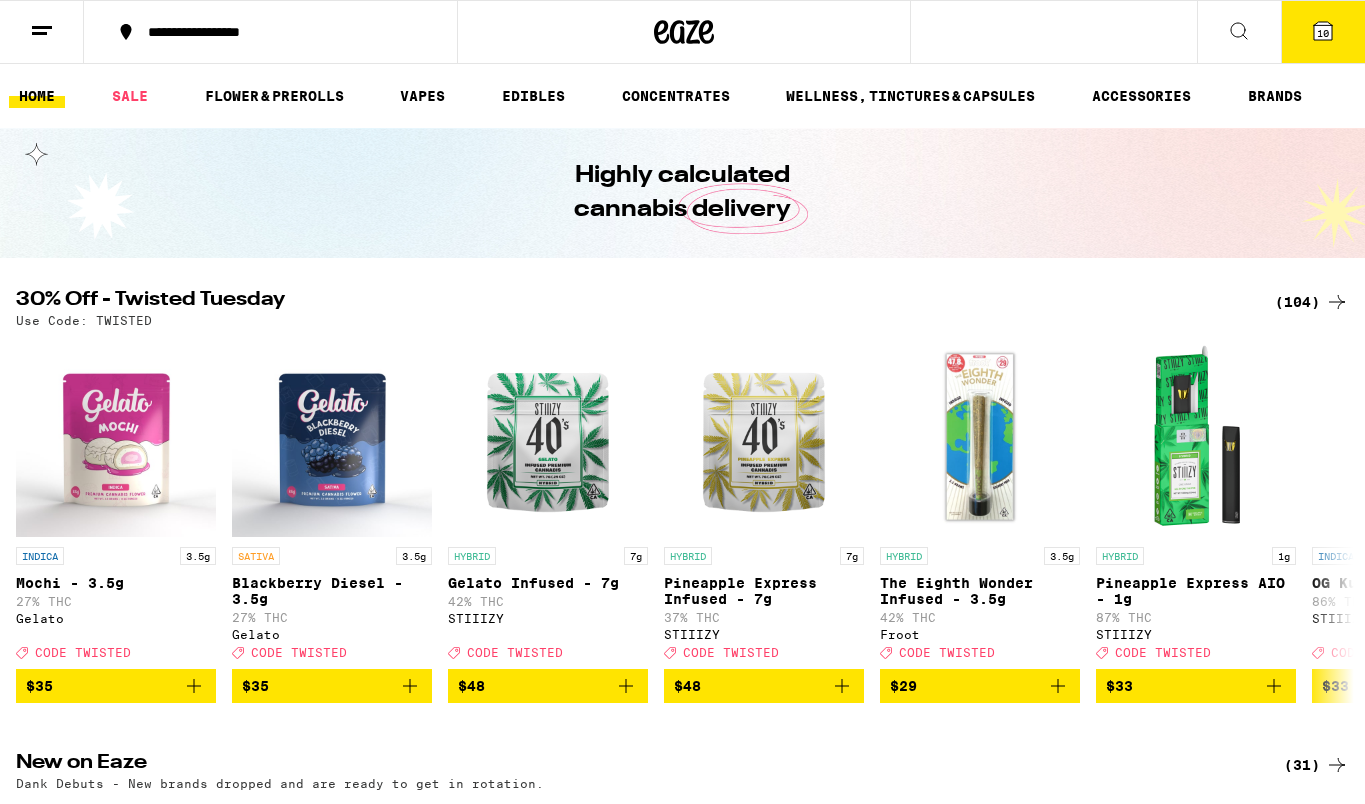 scroll, scrollTop: 0, scrollLeft: 0, axis: both 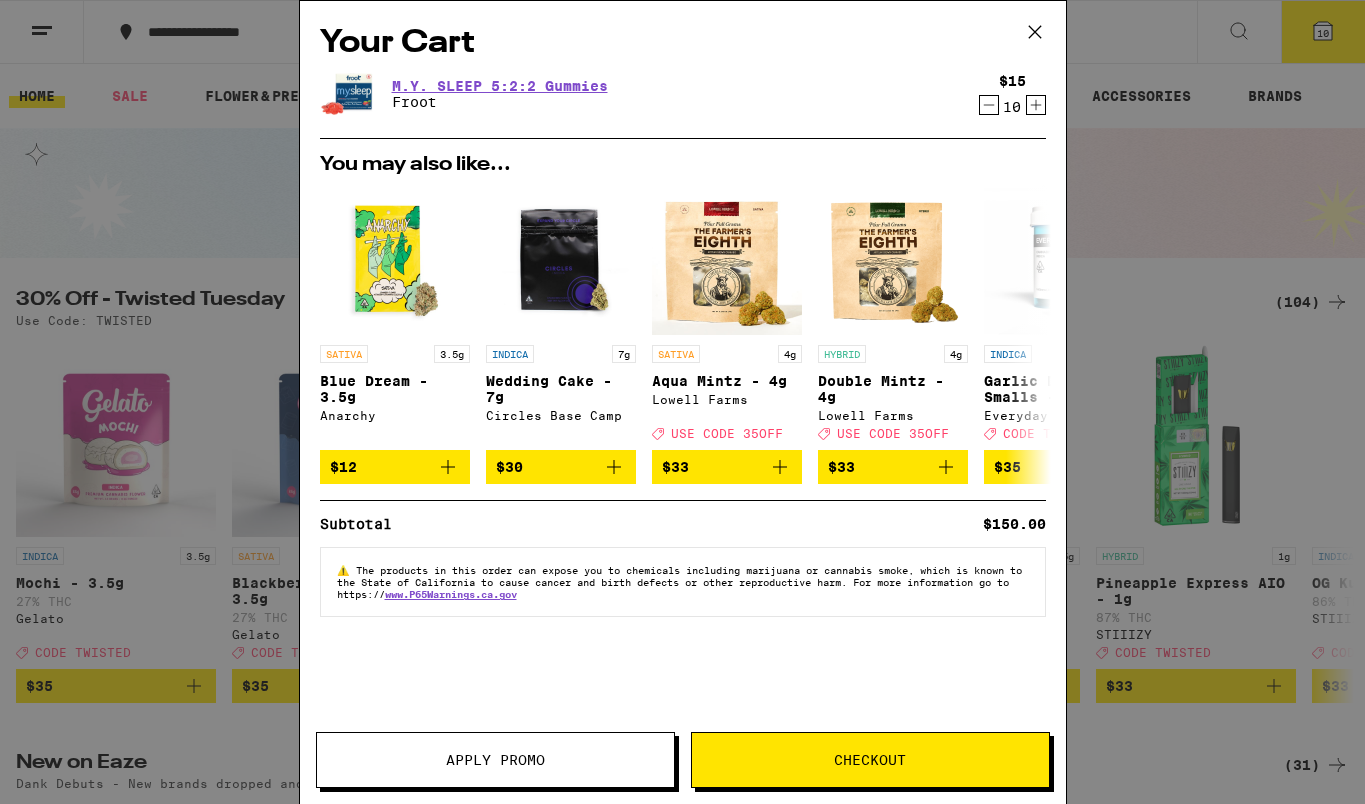 click on "Apply Promo" at bounding box center (495, 760) 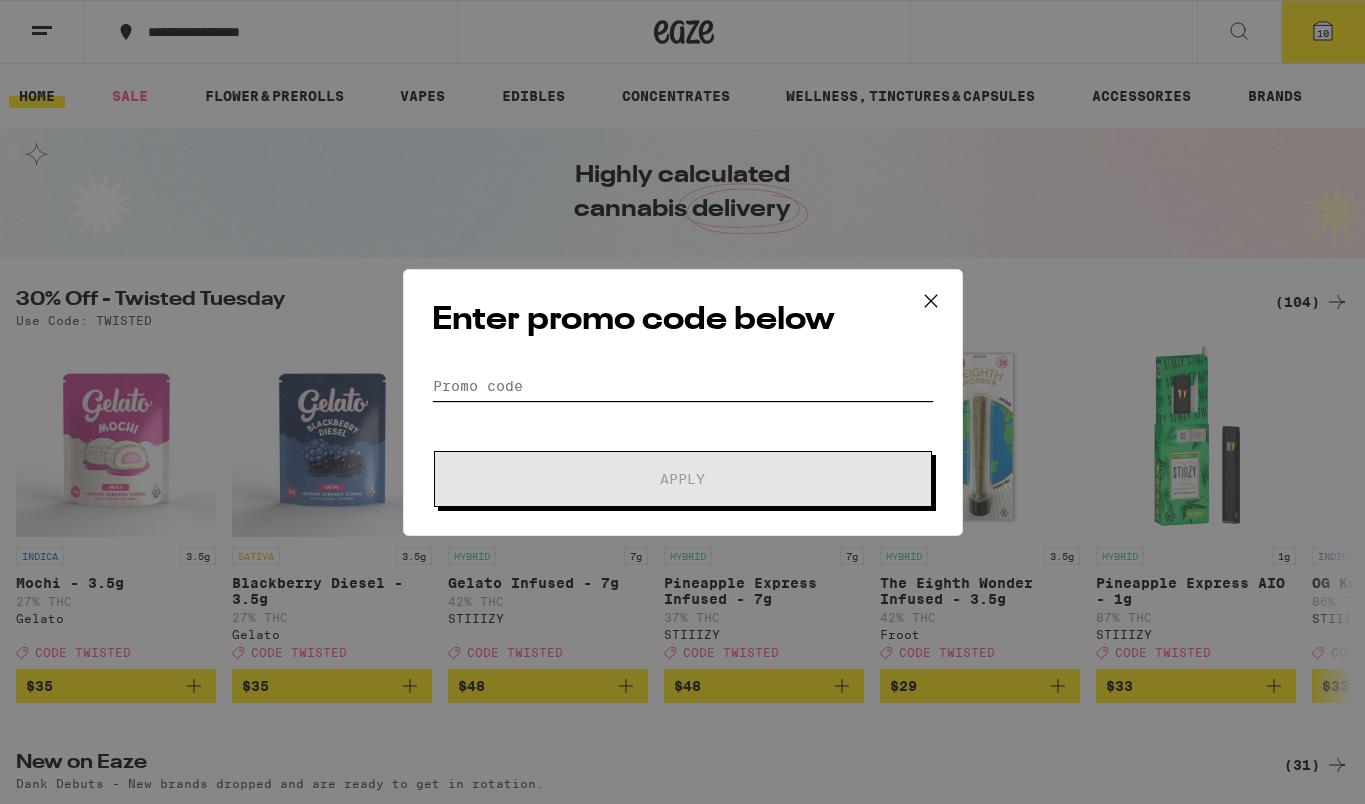 click on "Promo Code" at bounding box center [683, 386] 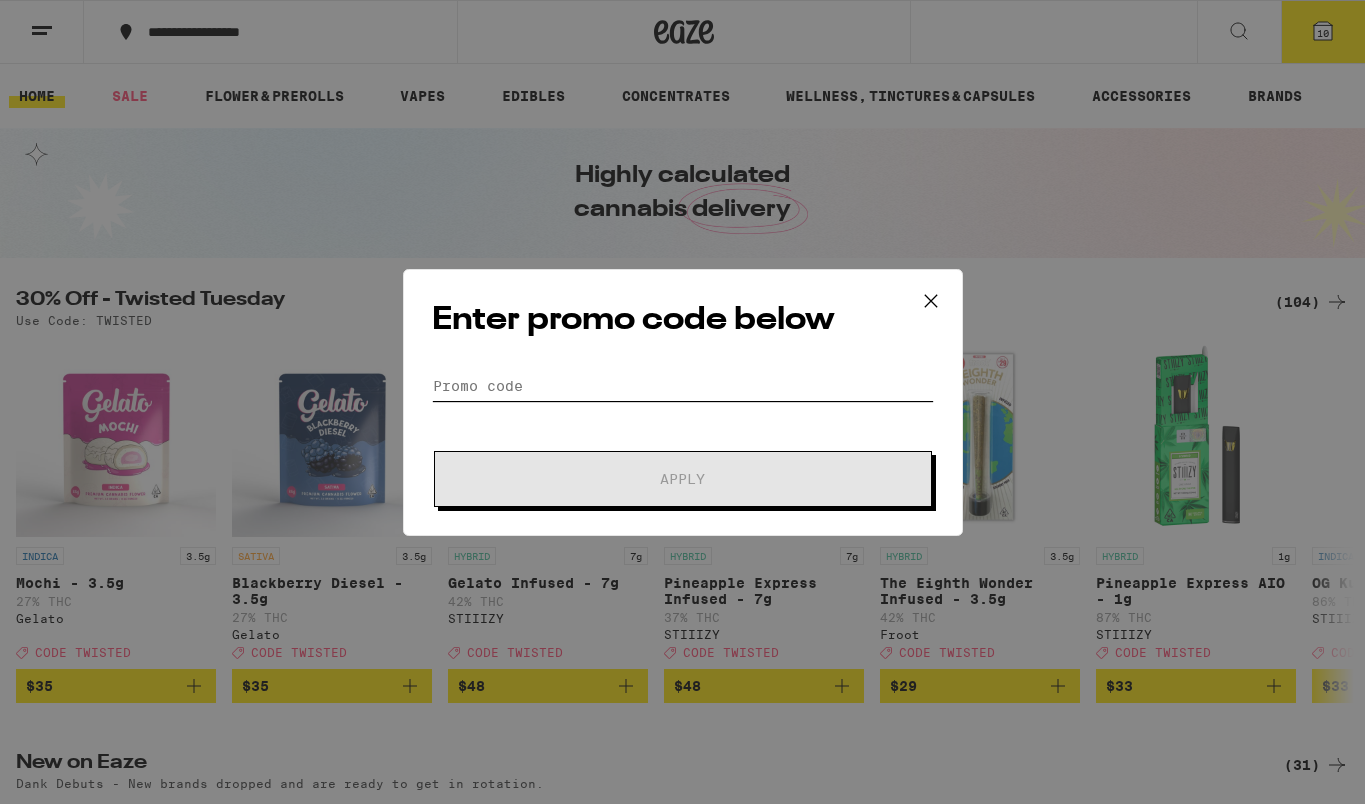 type on "W" 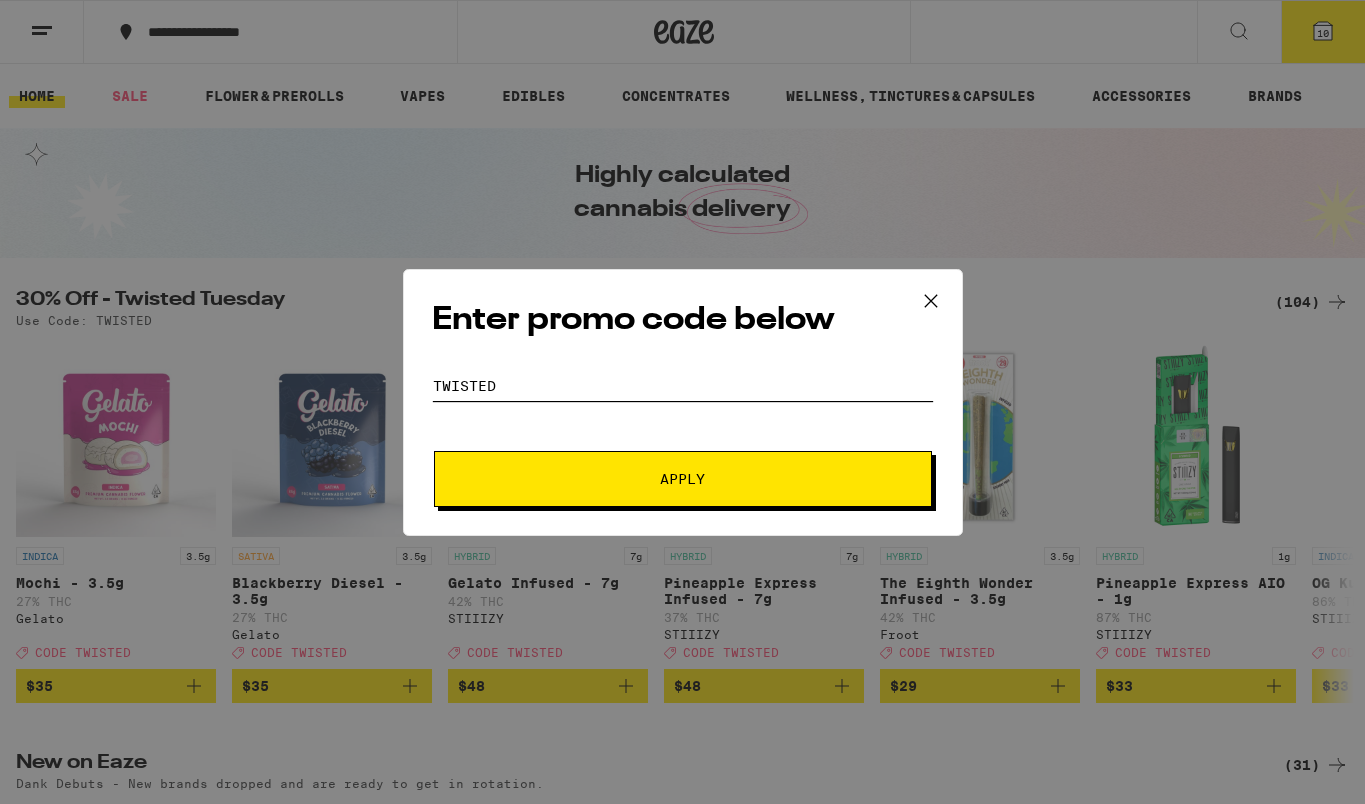 type on "TWISTED" 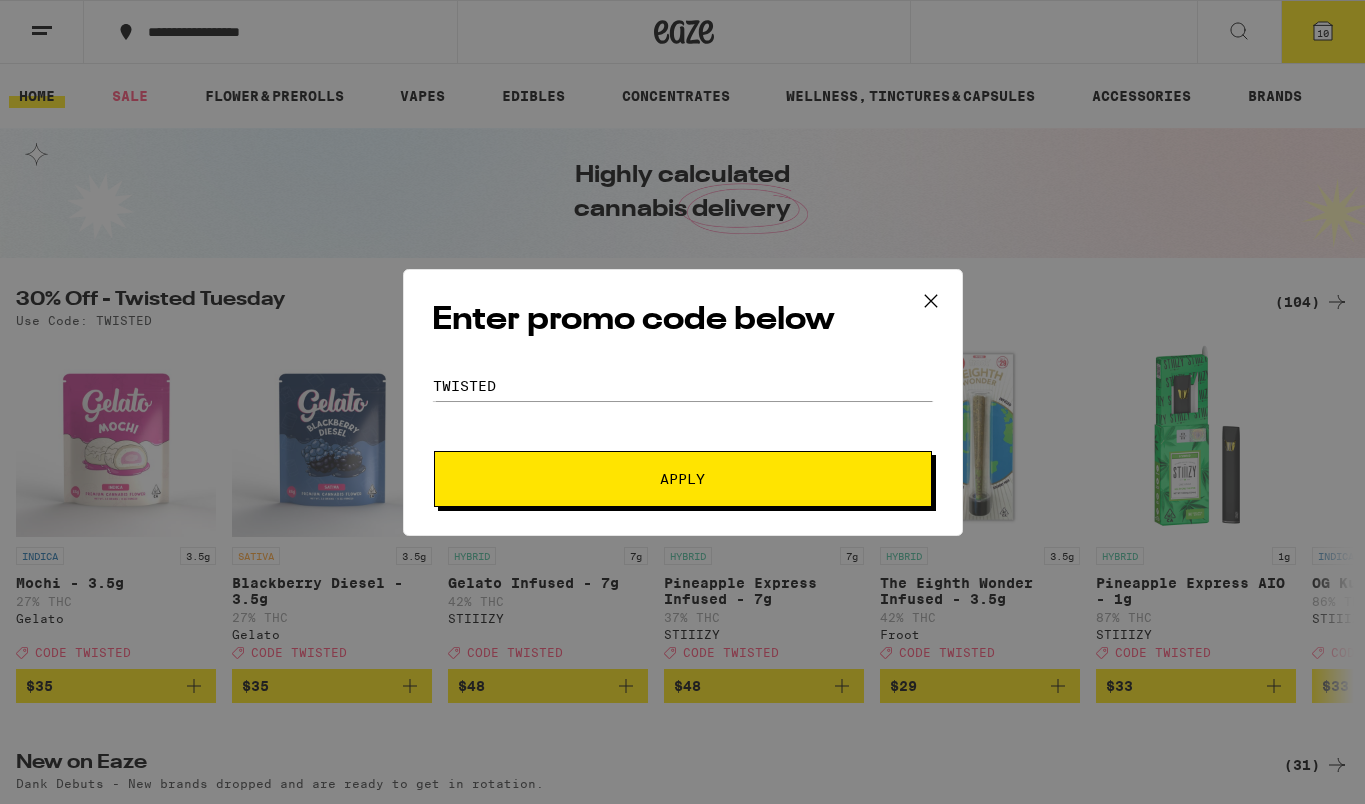 click on "Apply" at bounding box center (683, 479) 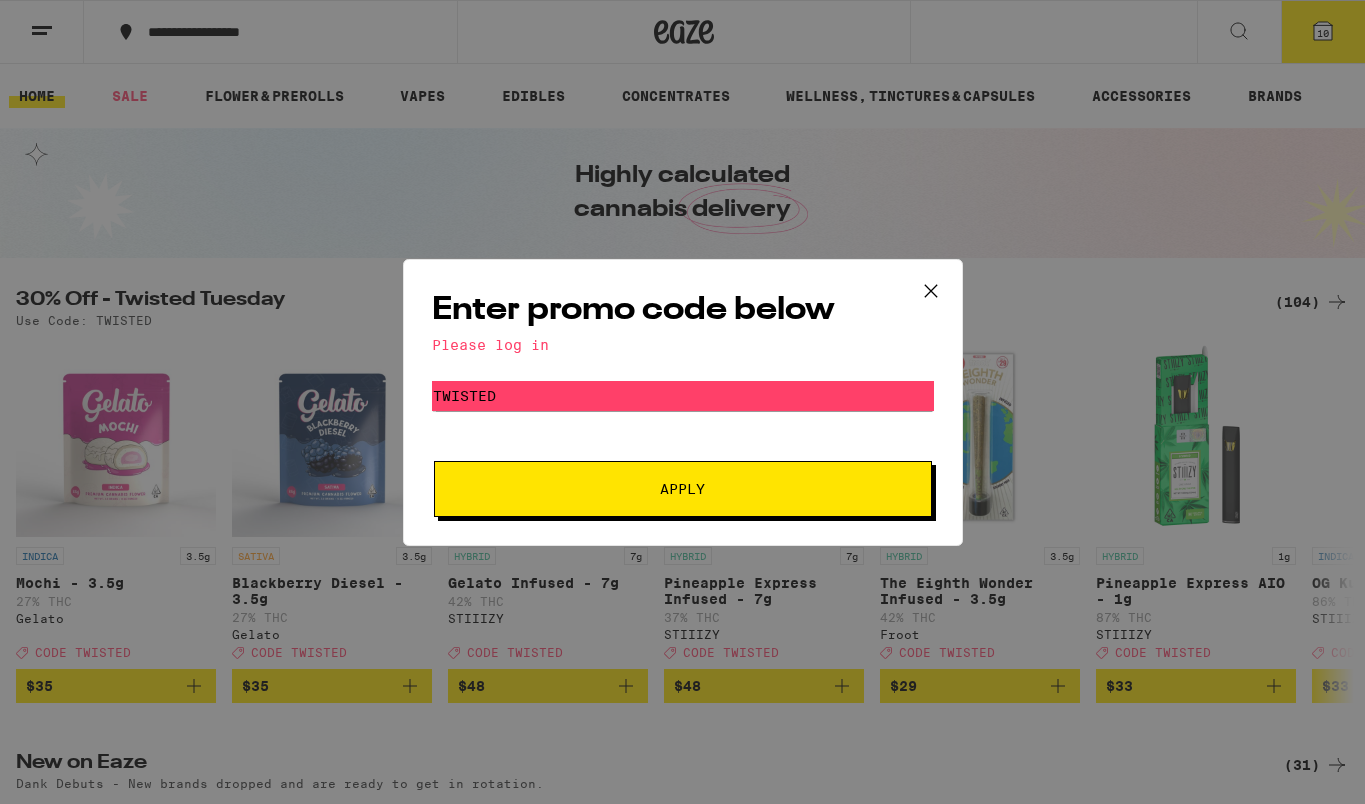 click on "Apply" at bounding box center [683, 489] 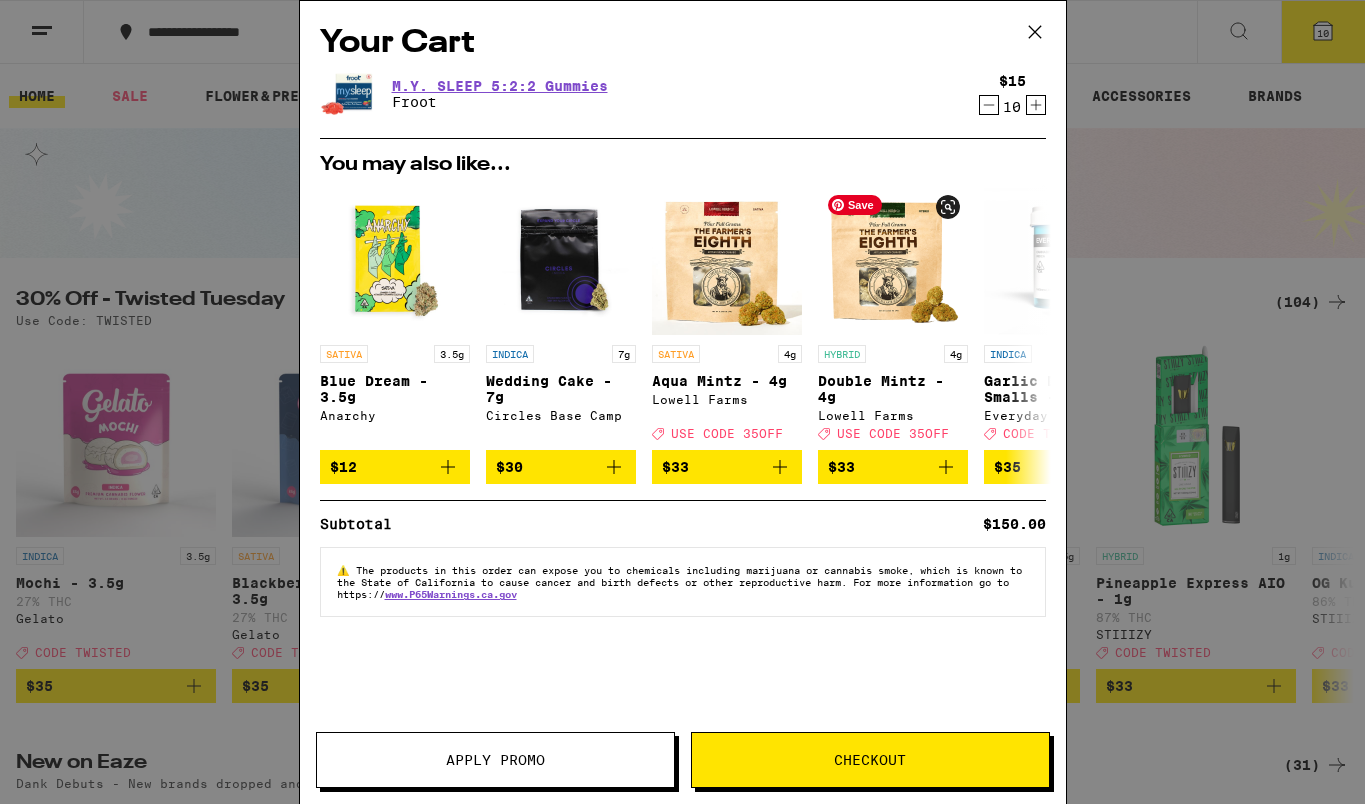 scroll, scrollTop: 0, scrollLeft: 0, axis: both 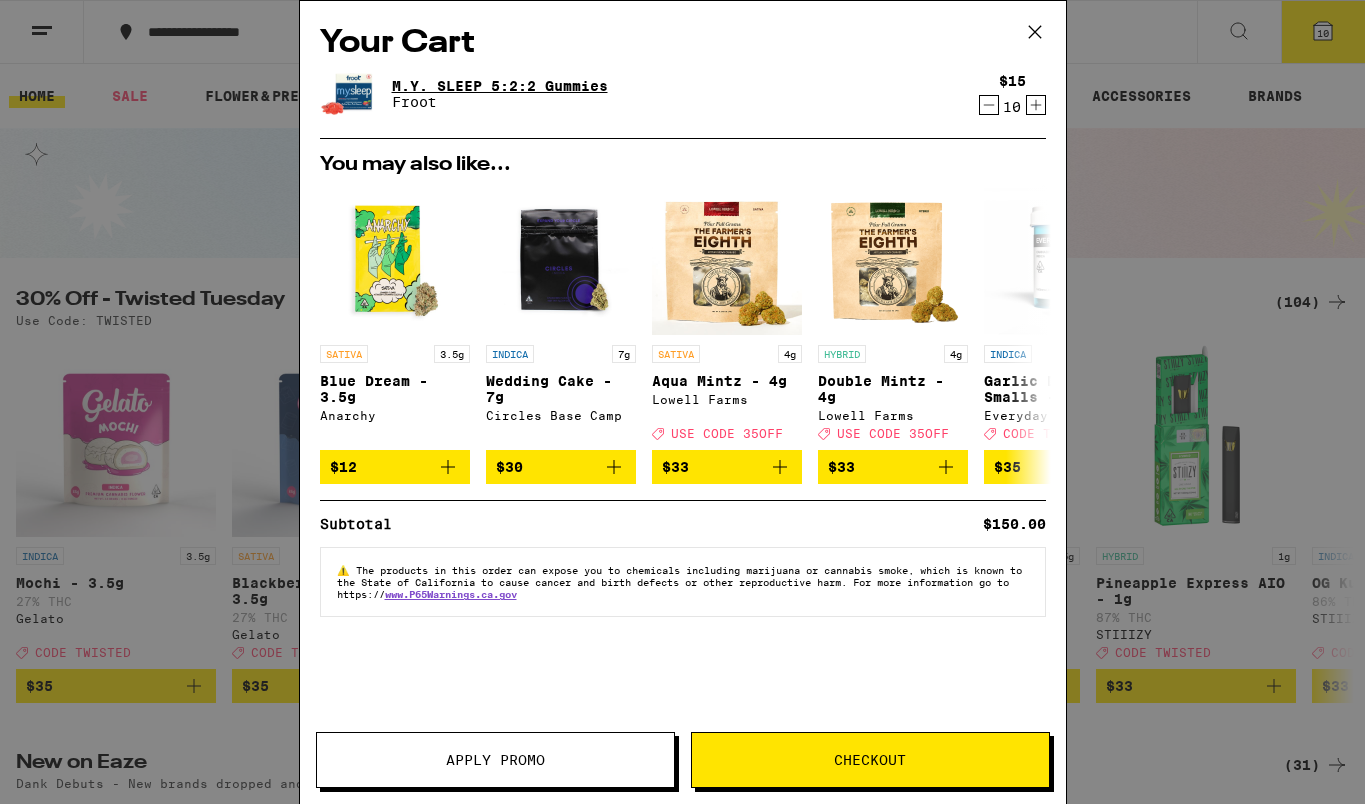 click on "M.Y. SLEEP 5:2:2 Gummies" at bounding box center (500, 86) 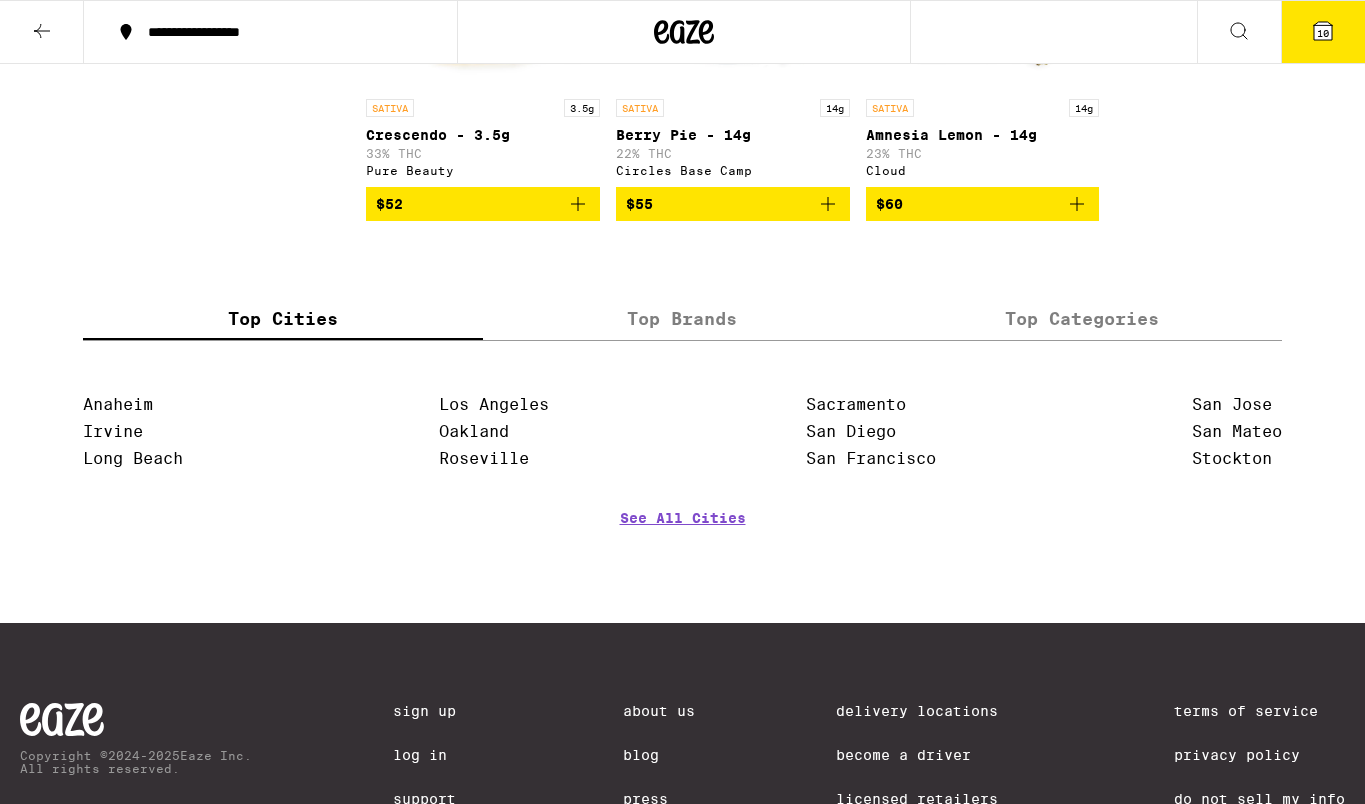 scroll, scrollTop: 4790, scrollLeft: 0, axis: vertical 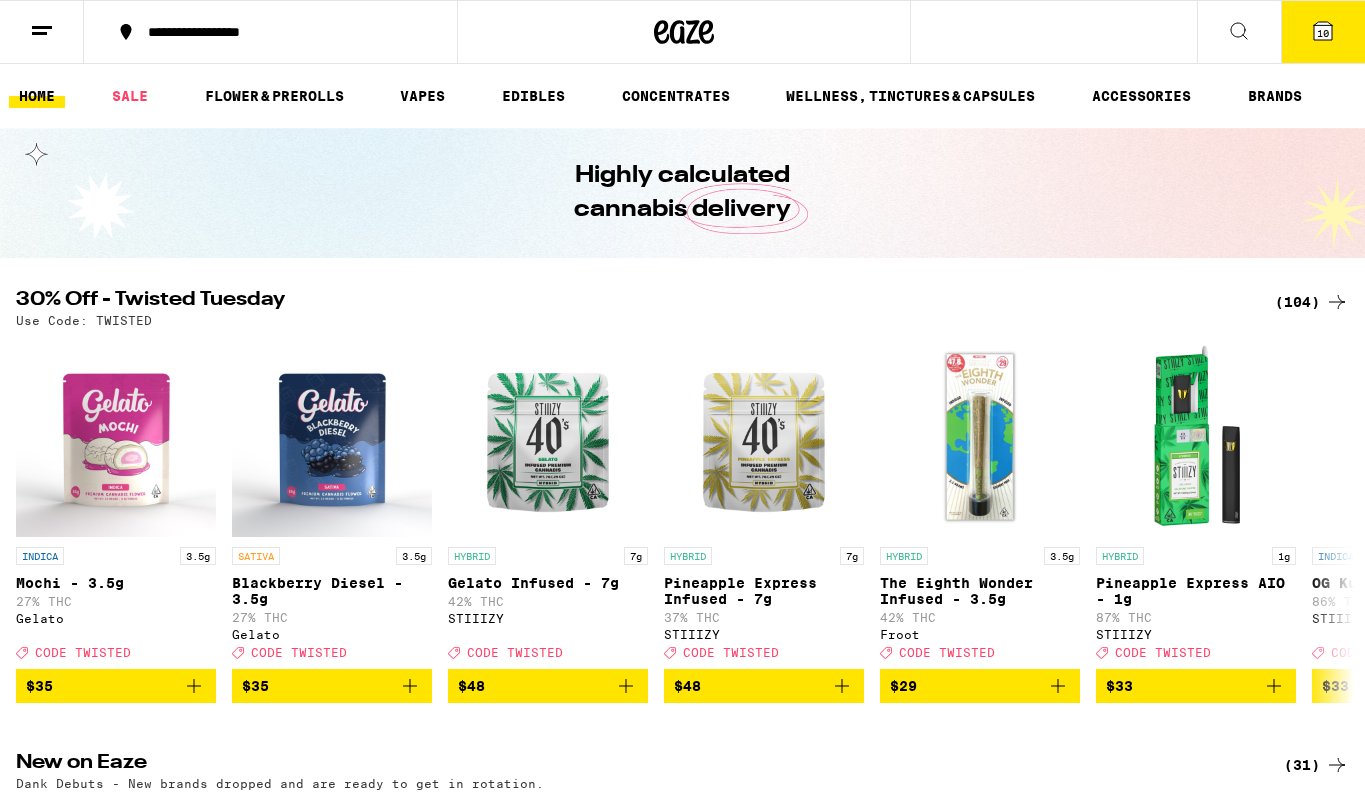 click 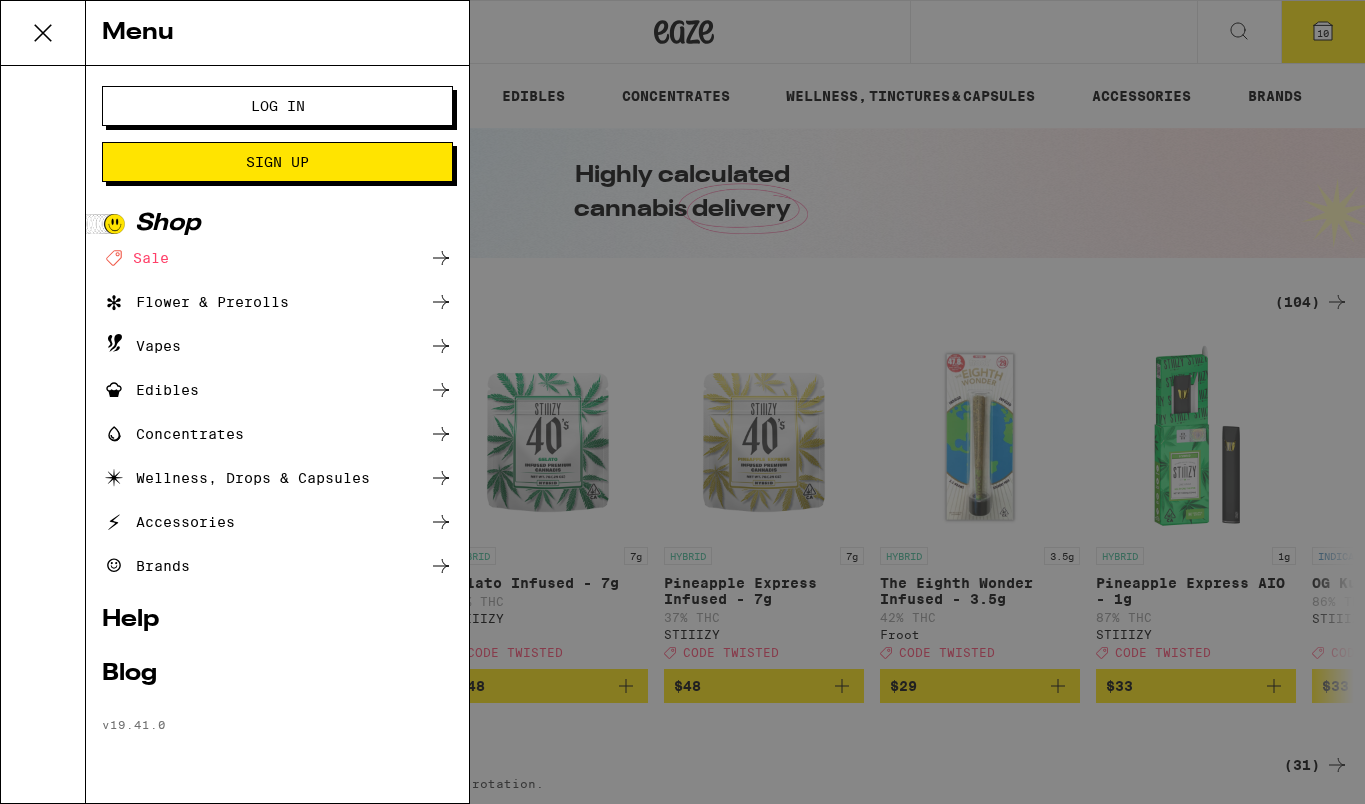click on "Log In" at bounding box center (278, 106) 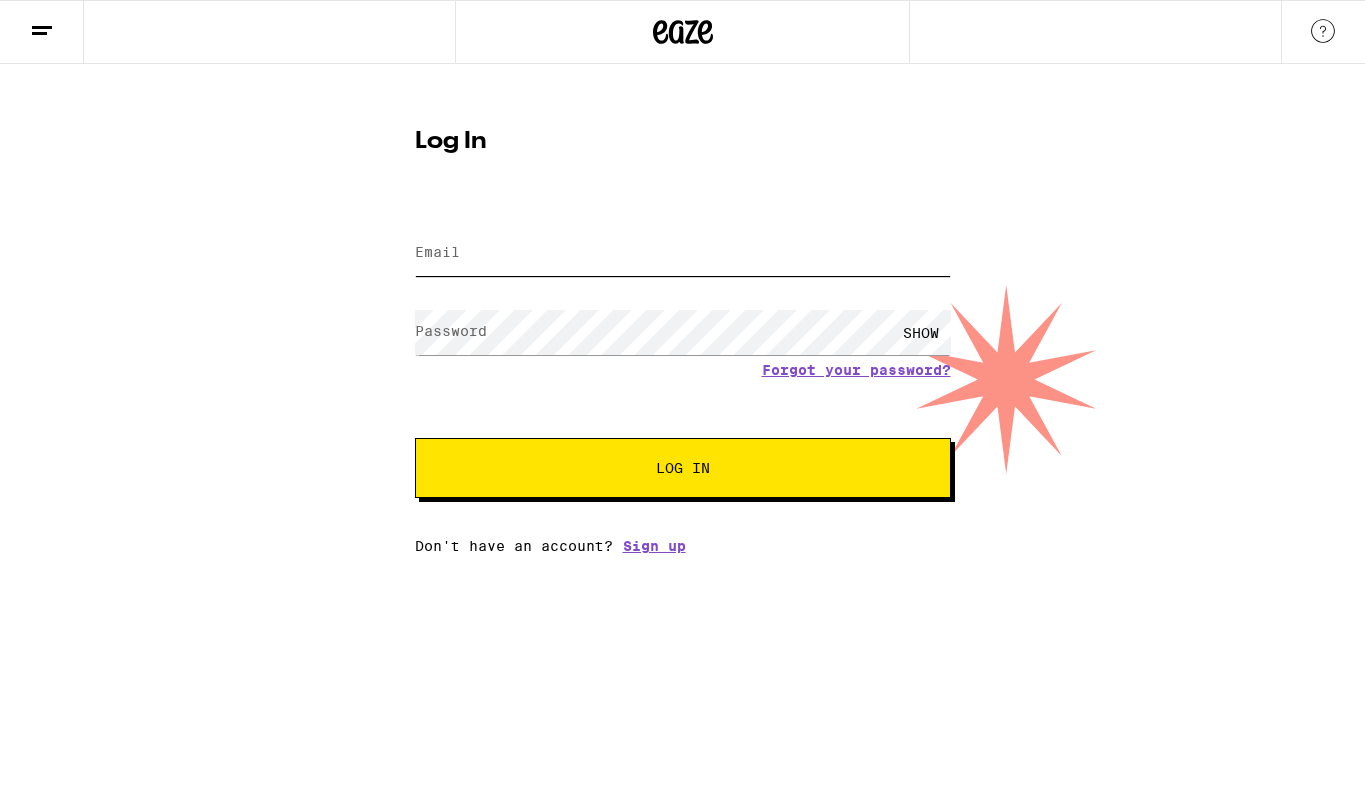 click on "Email" at bounding box center [683, 253] 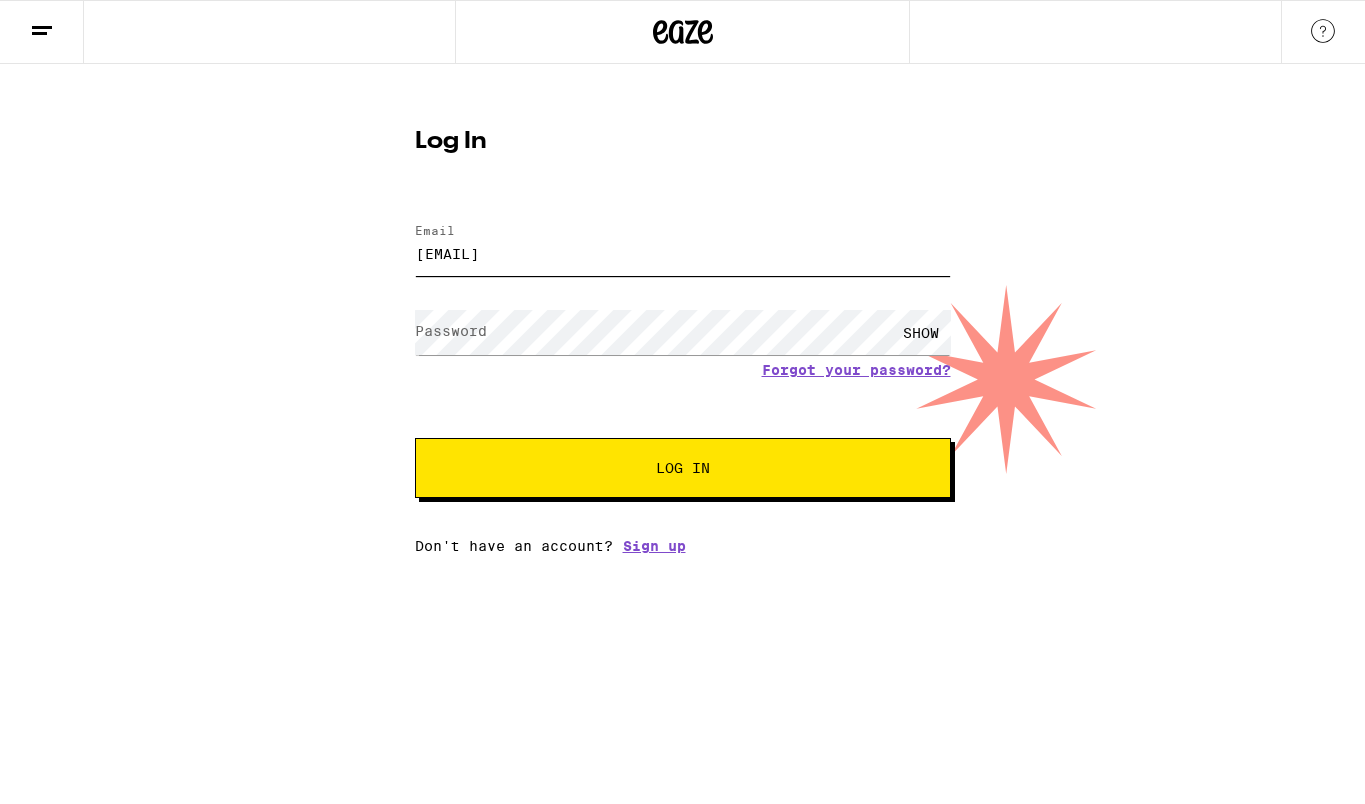 type on "[EMAIL]" 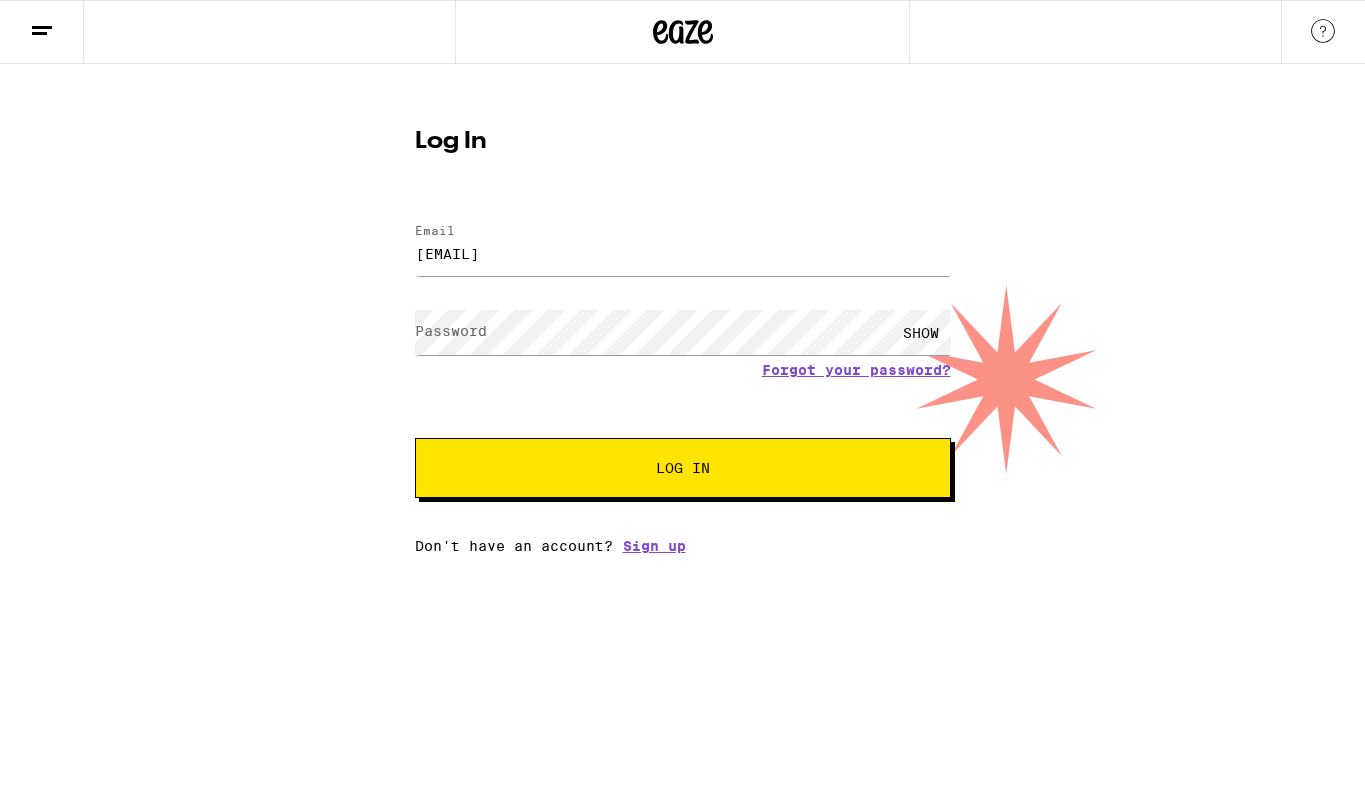 click on "Password" at bounding box center [451, 331] 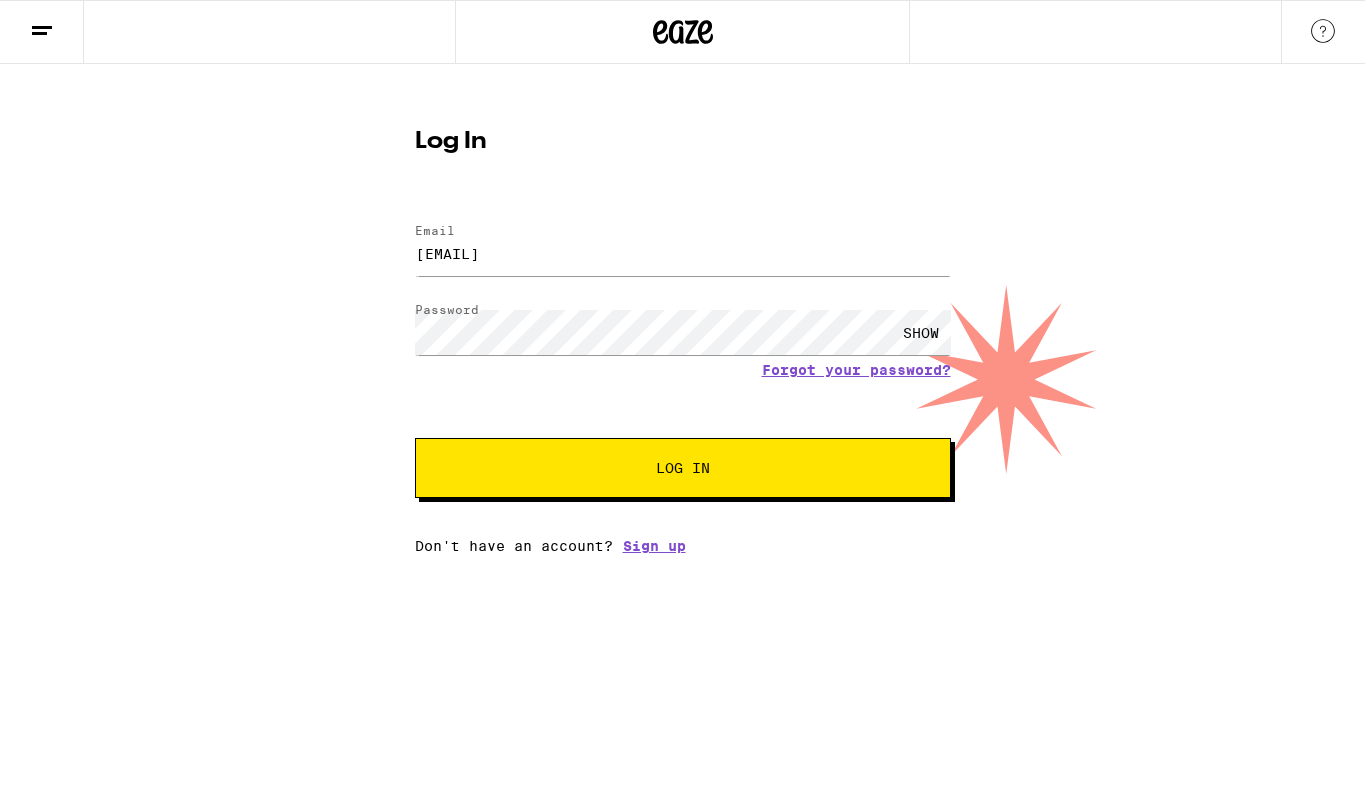 click on "Log In" at bounding box center [683, 468] 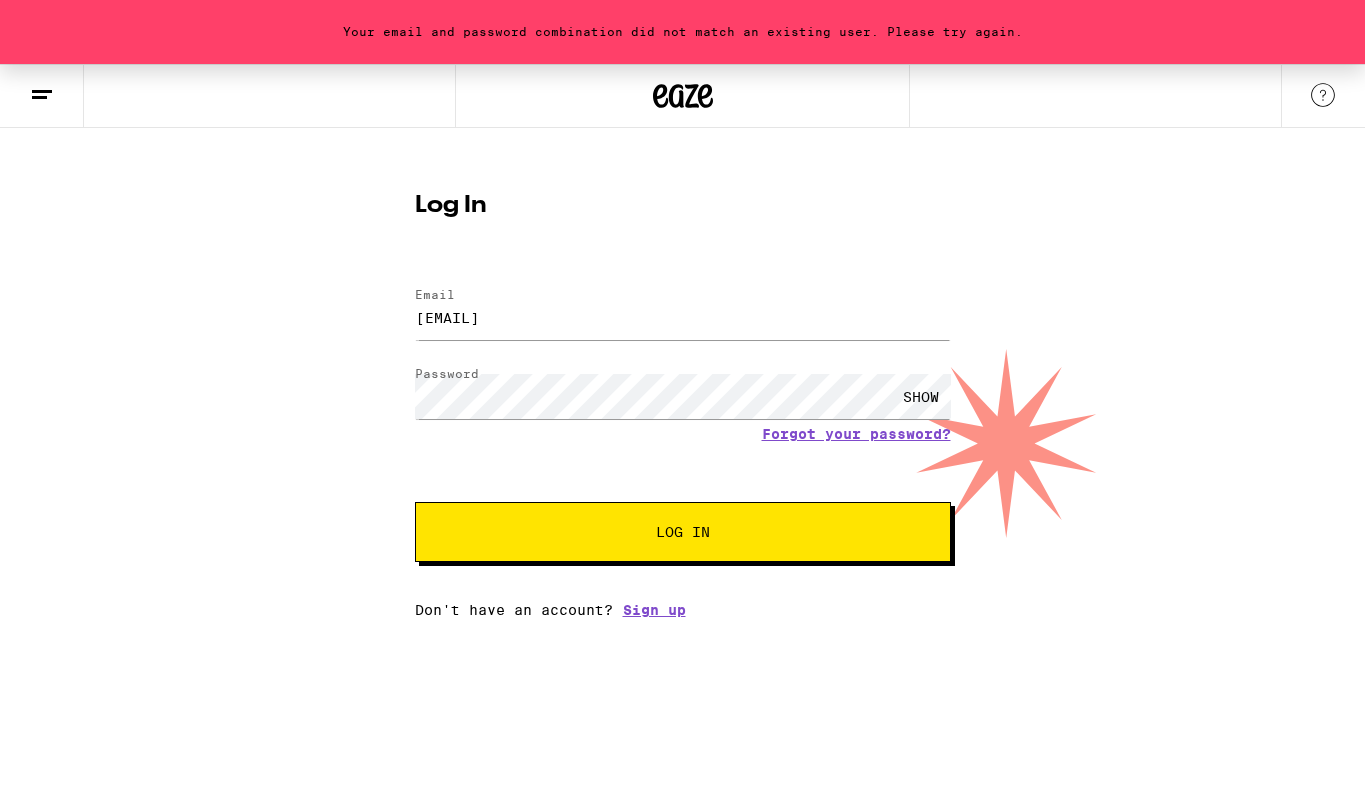 click on "Log In" at bounding box center (683, 532) 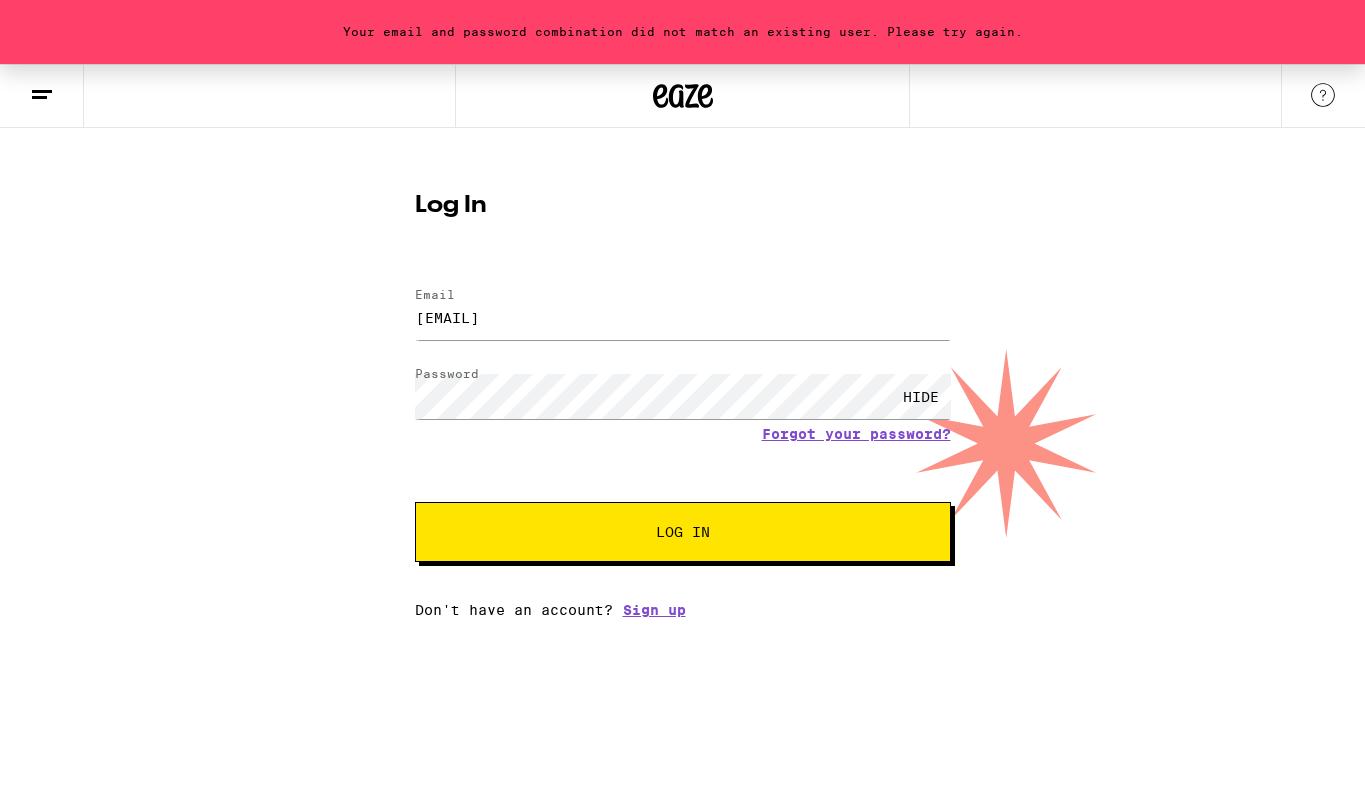 click on "Log In" at bounding box center [683, 532] 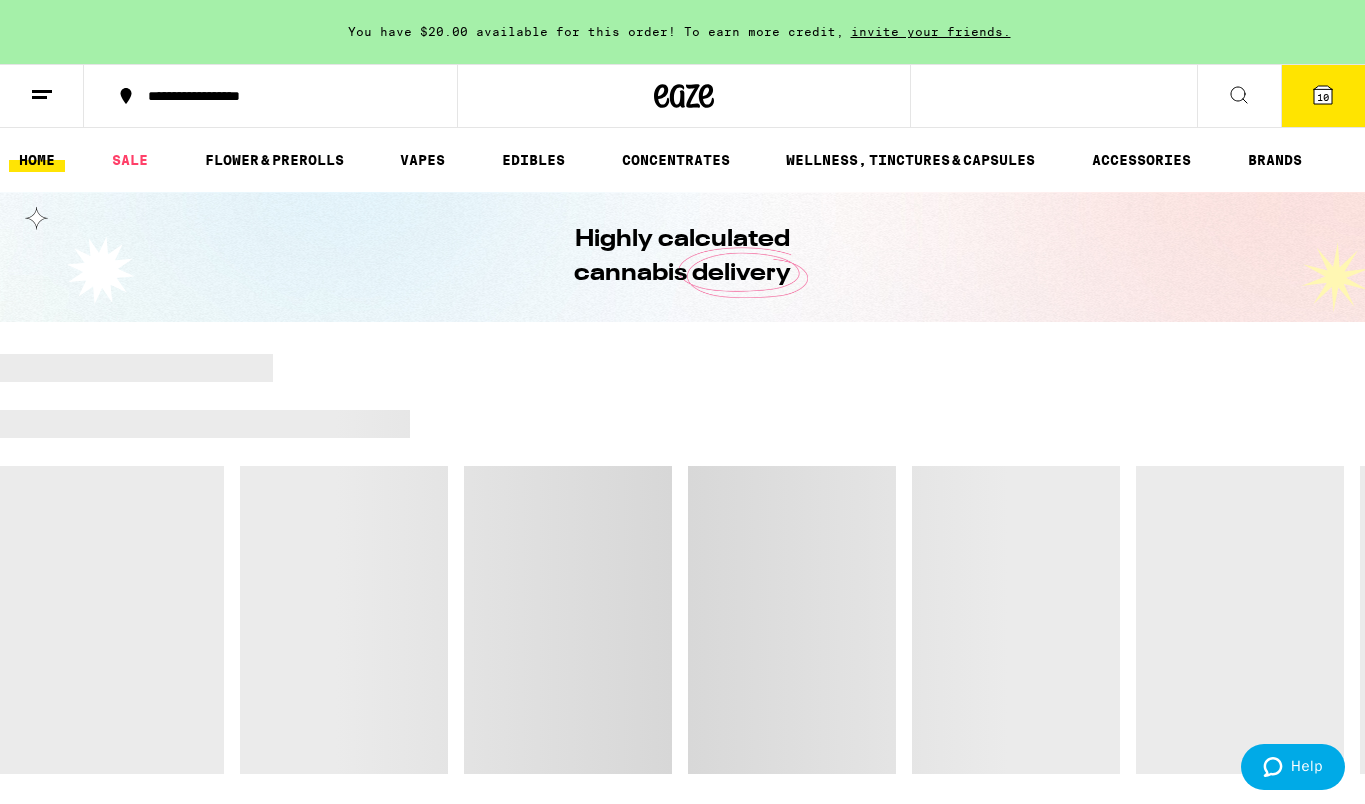 scroll, scrollTop: 0, scrollLeft: 0, axis: both 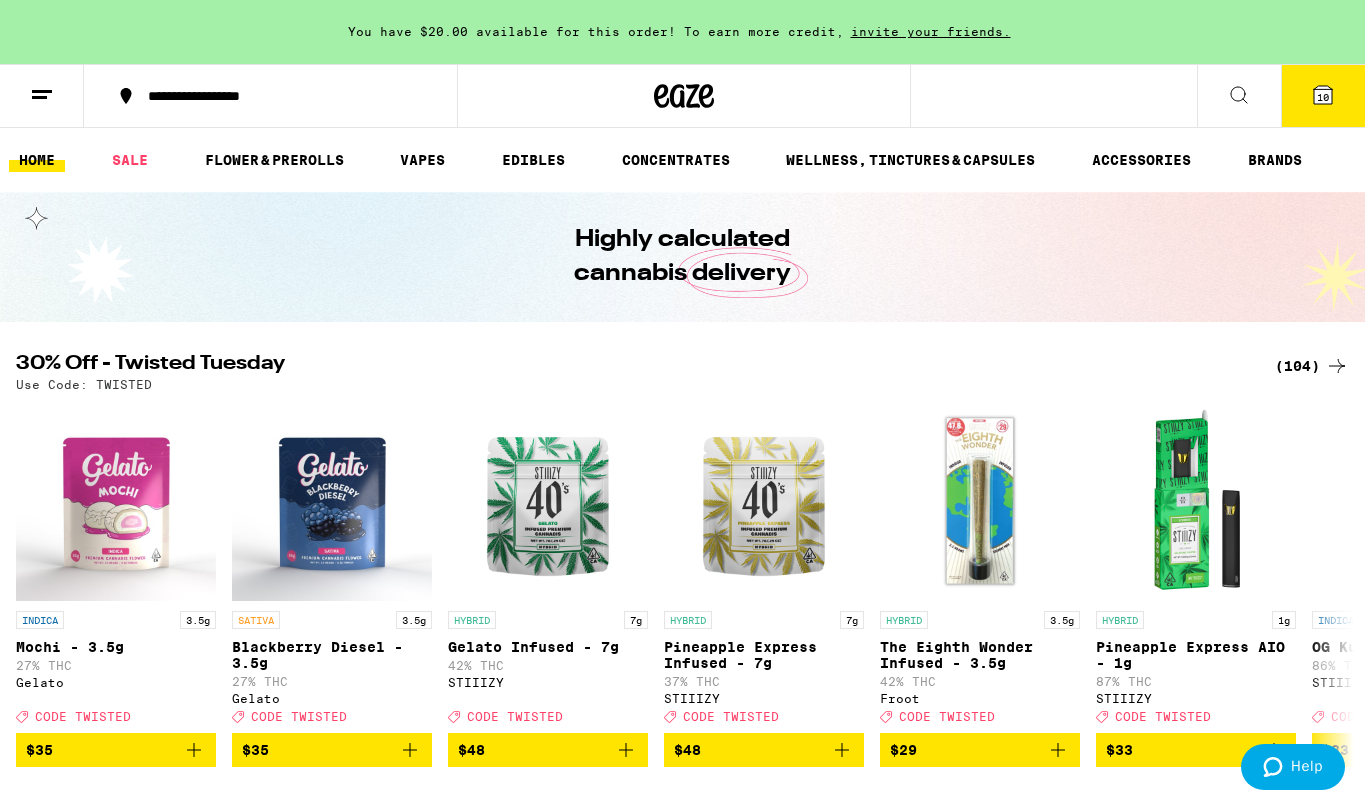 click on "10" at bounding box center [1323, 97] 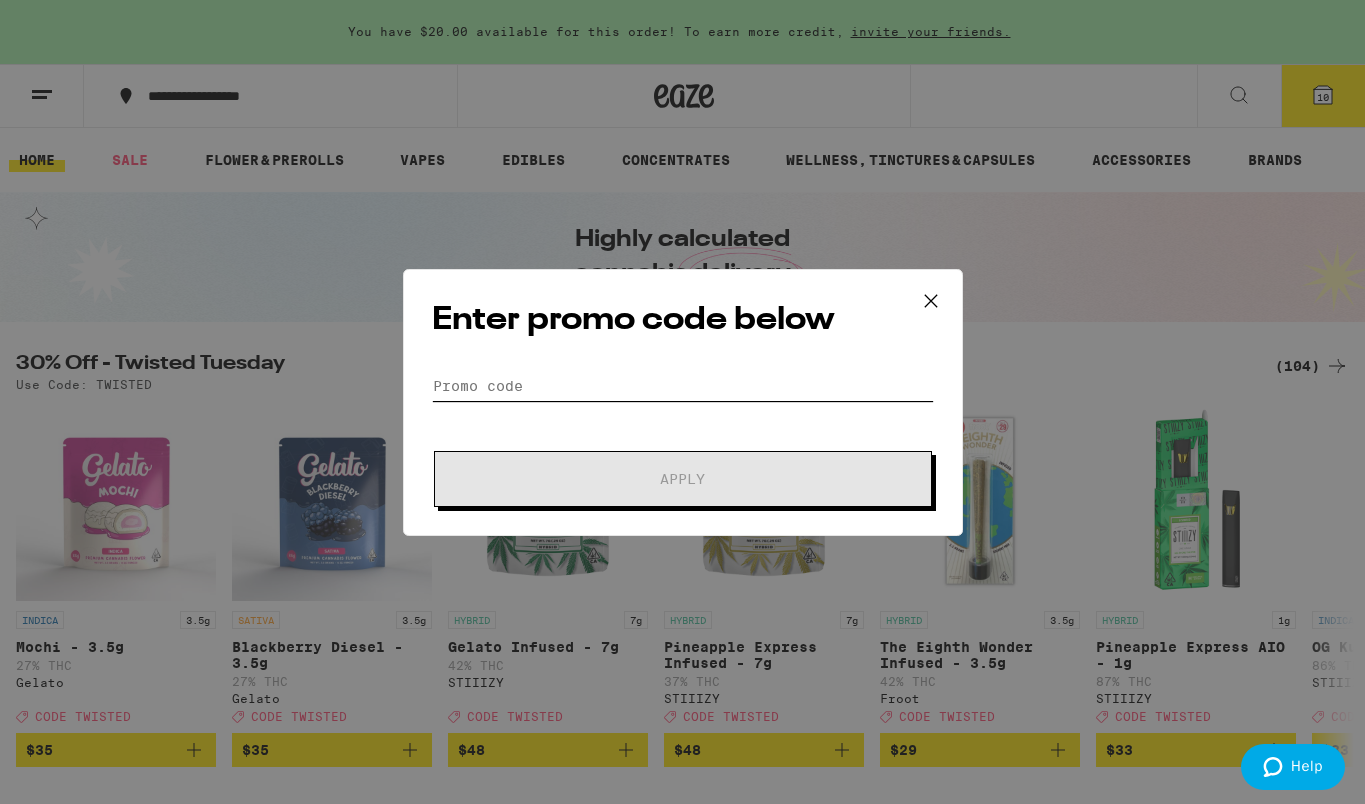 click on "Promo Code" at bounding box center (683, 386) 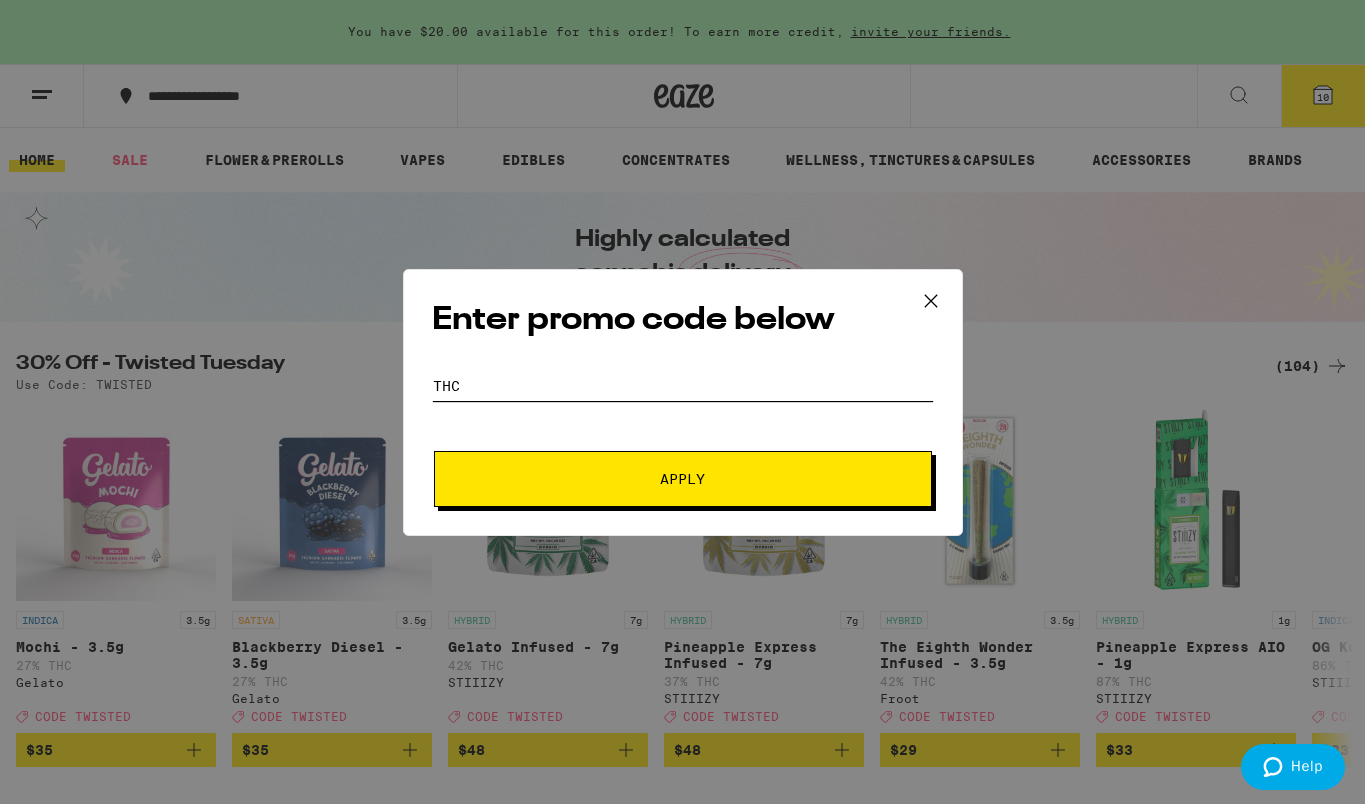 scroll, scrollTop: 0, scrollLeft: 0, axis: both 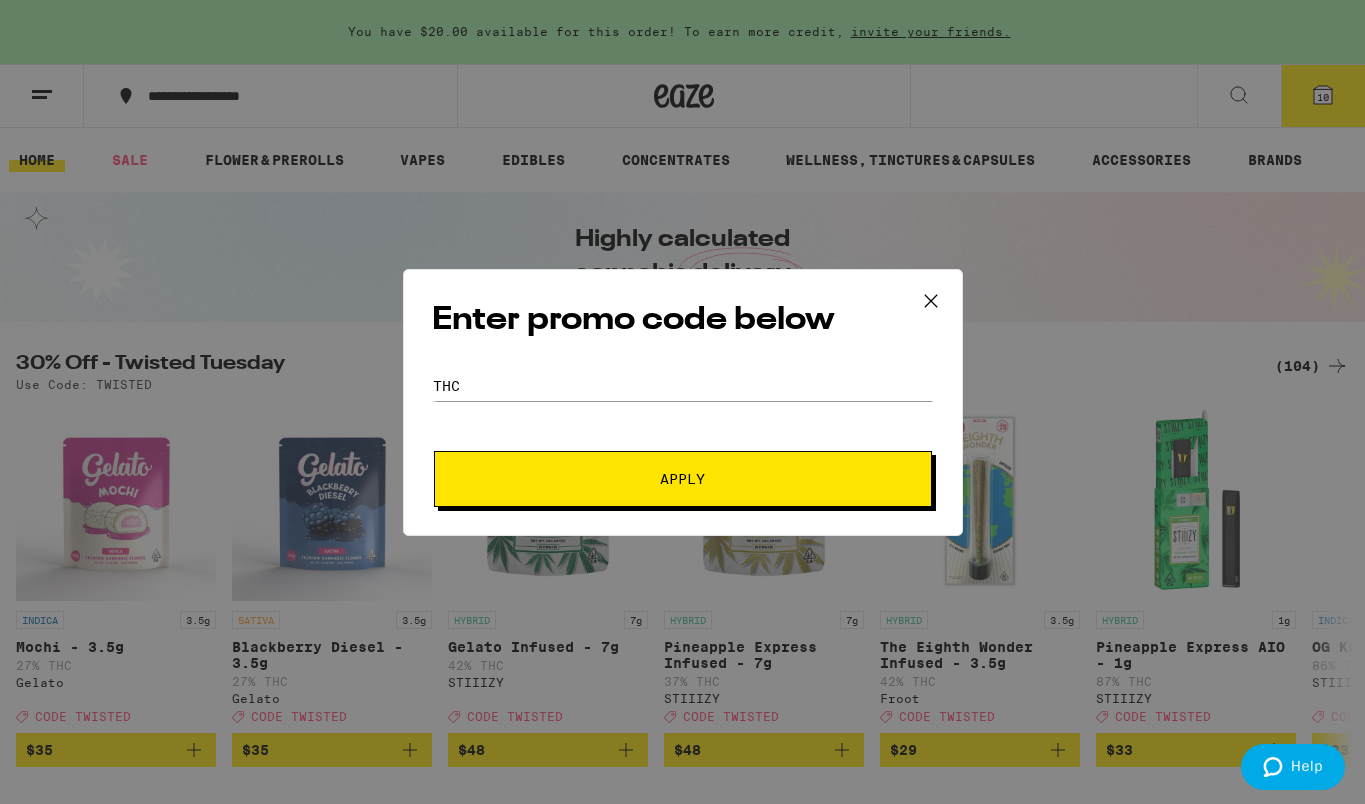 click on "Apply" at bounding box center [683, 479] 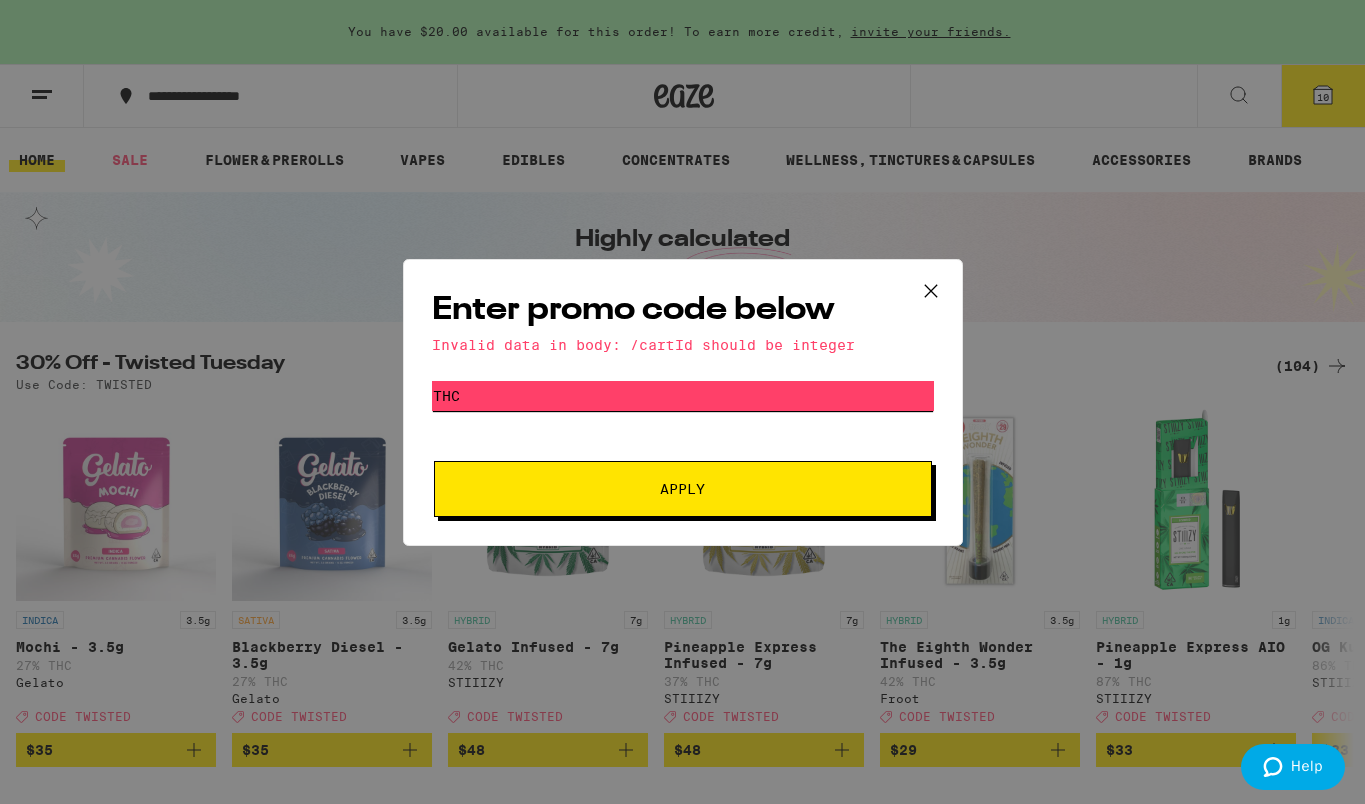 drag, startPoint x: 499, startPoint y: 397, endPoint x: 414, endPoint y: 397, distance: 85 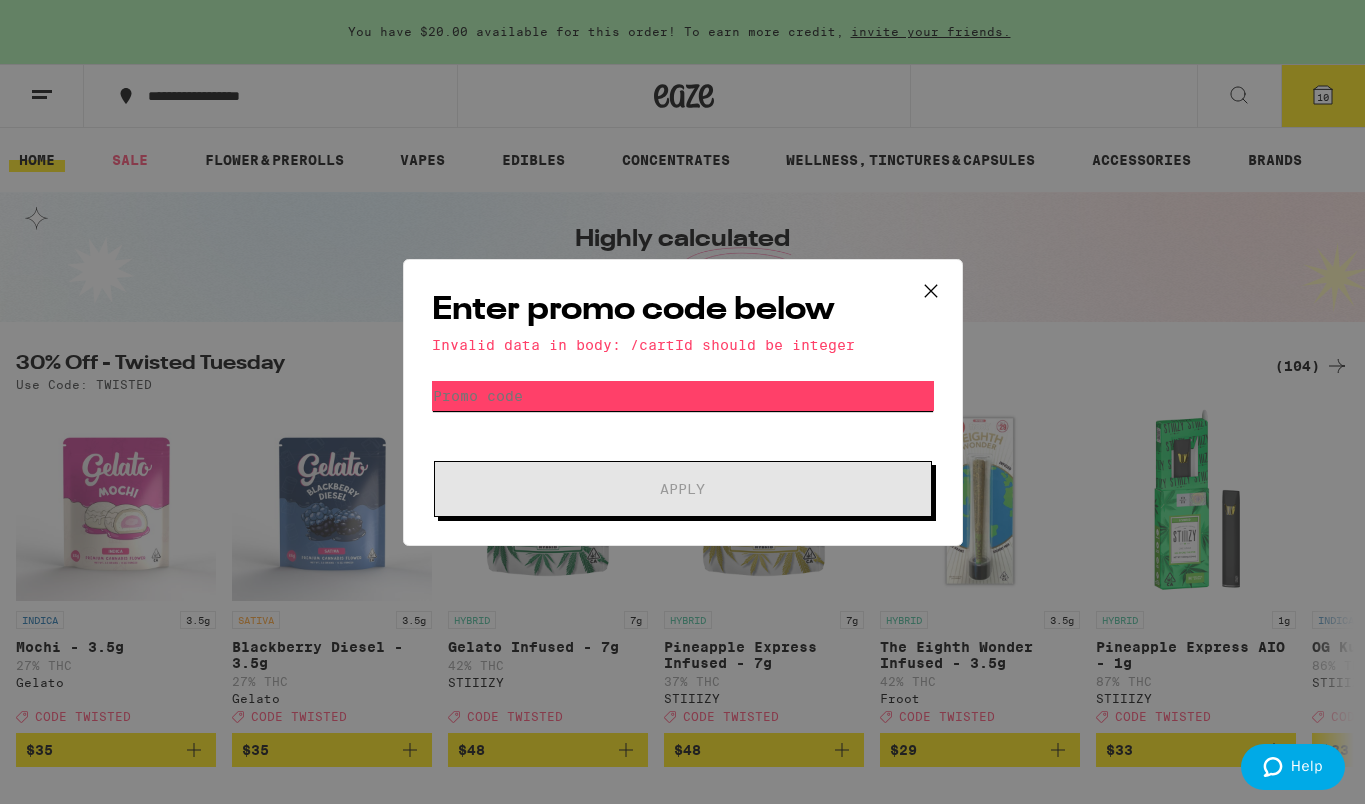 click on "Promo Code" at bounding box center (683, 396) 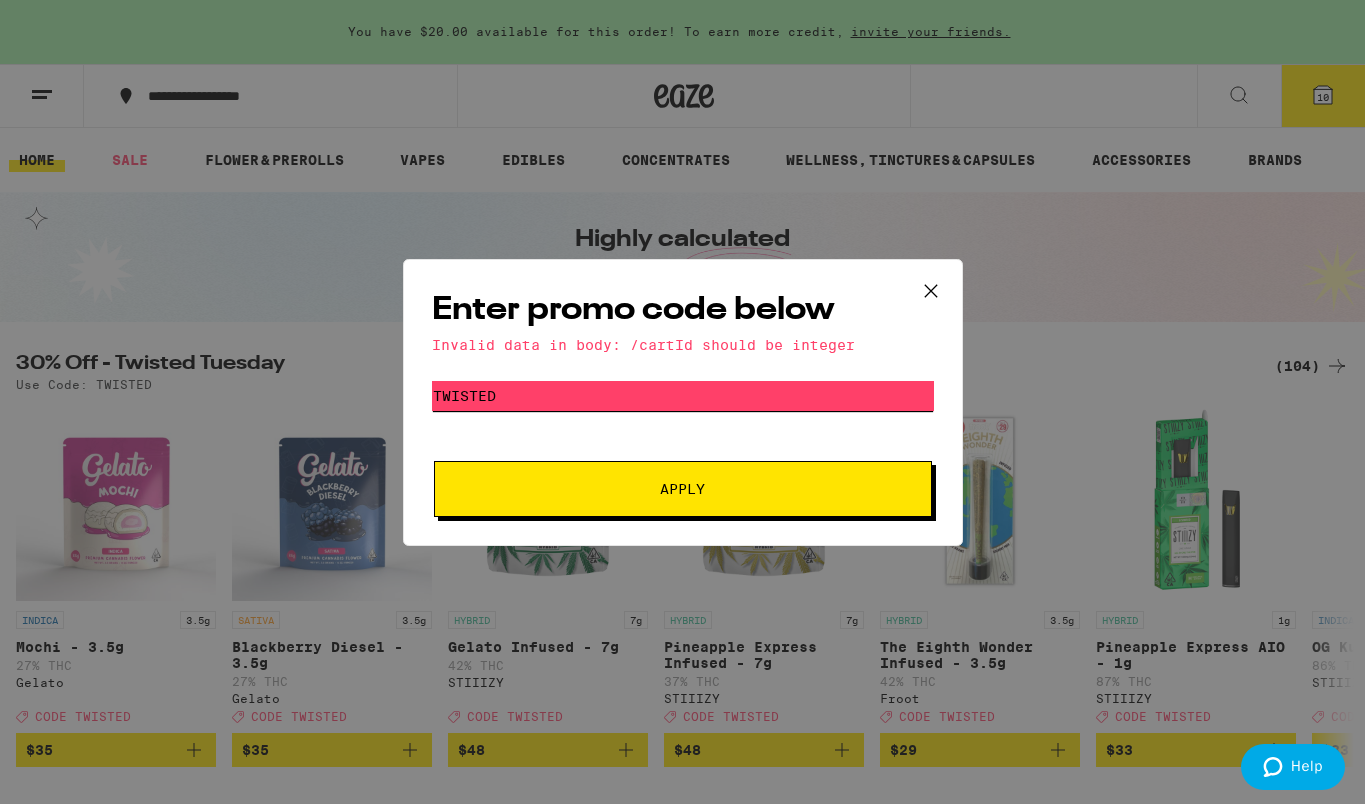 type on "TWISTED" 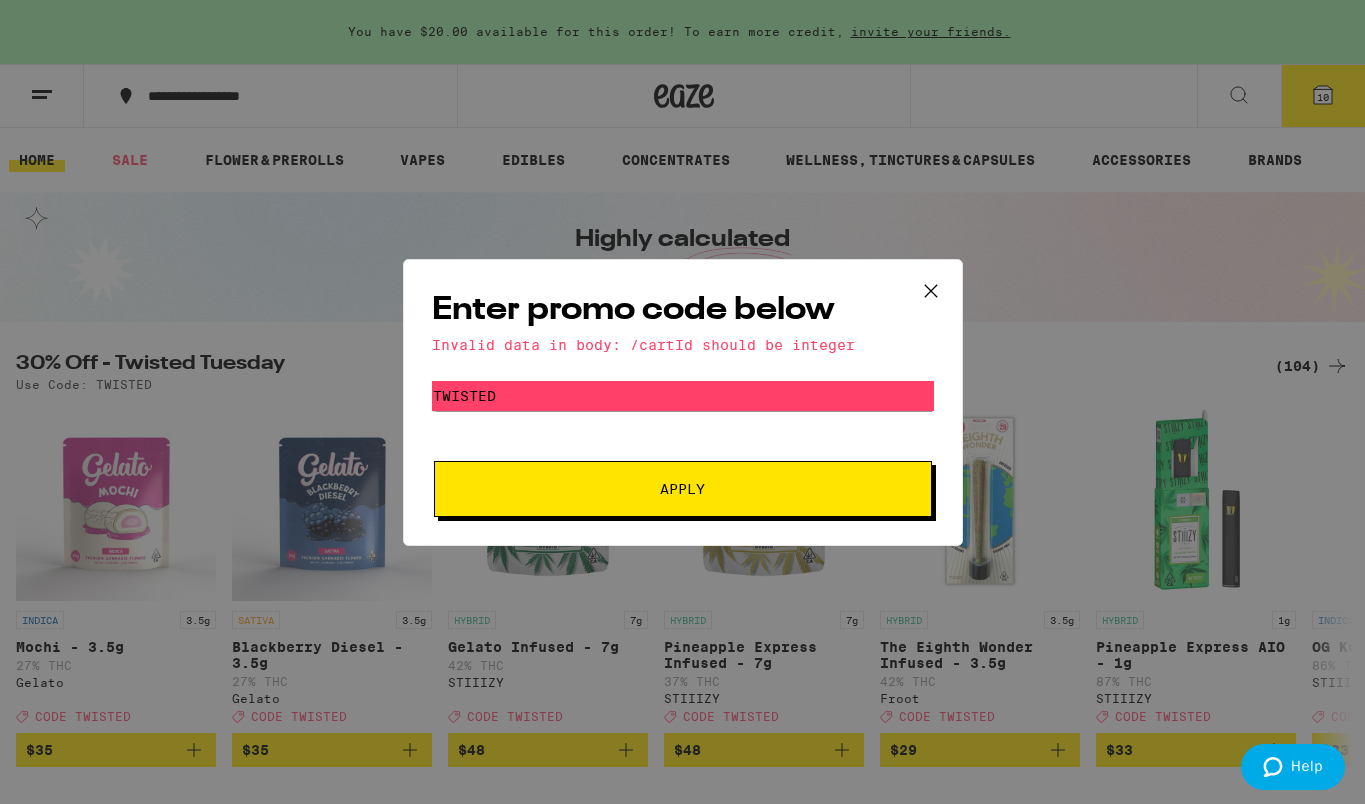 click on "Apply" at bounding box center (682, 489) 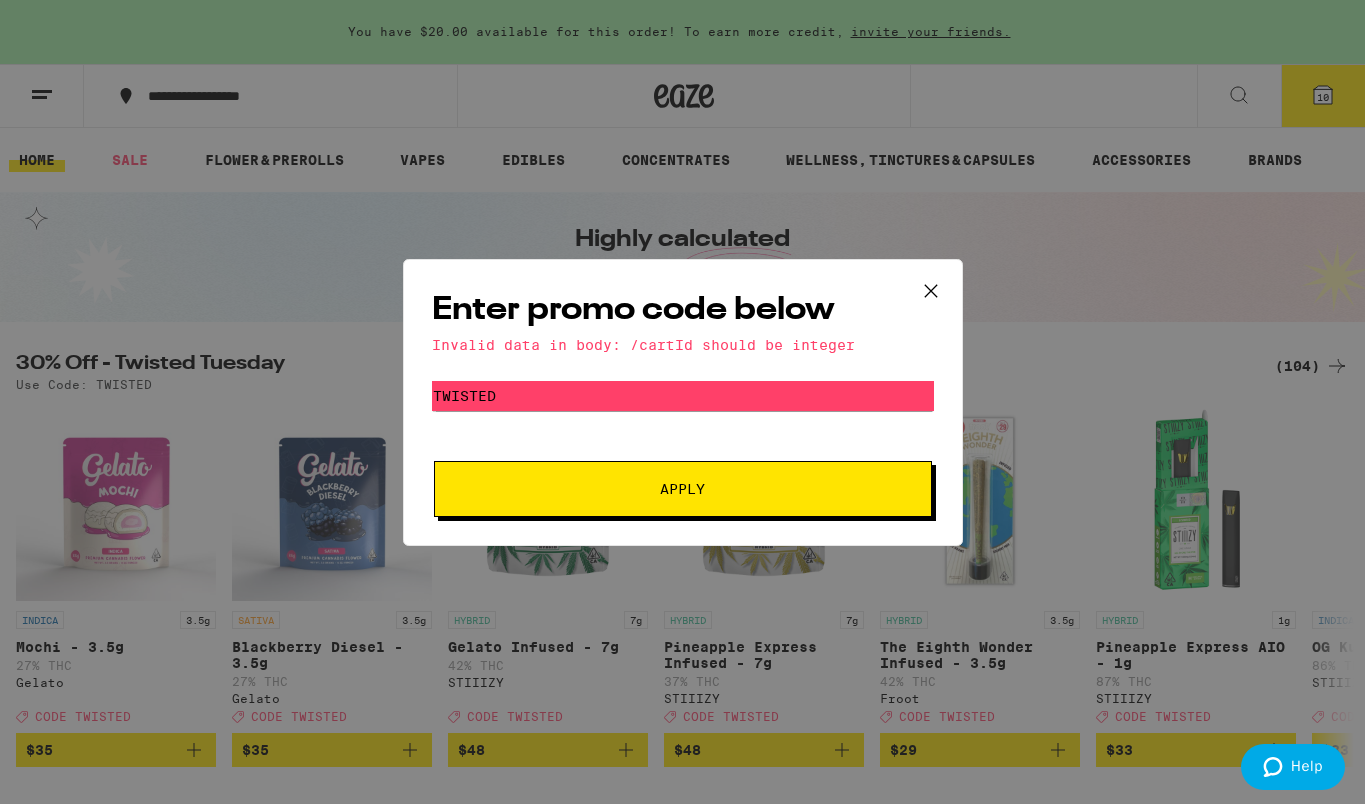 click on "Apply" at bounding box center (682, 489) 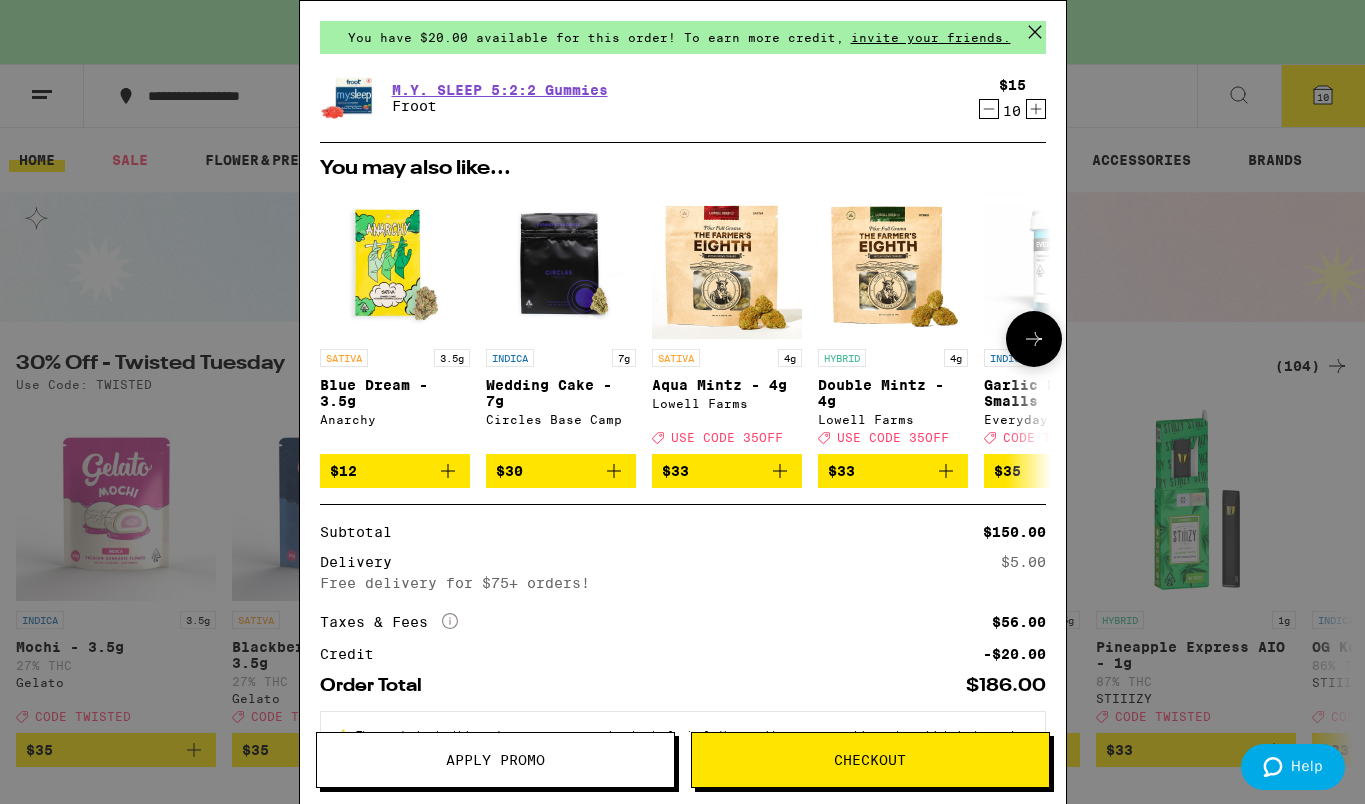 scroll, scrollTop: 150, scrollLeft: 0, axis: vertical 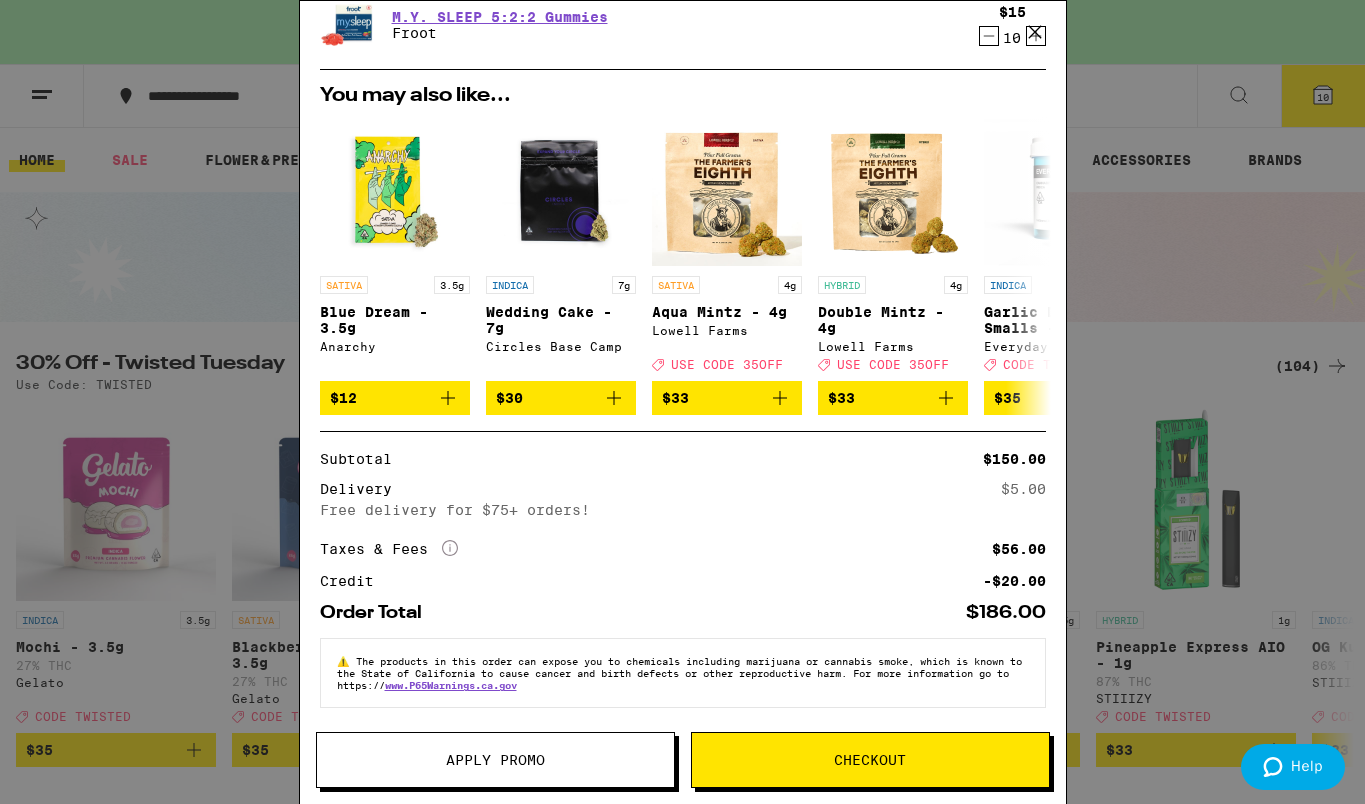 click on "Checkout" at bounding box center [870, 760] 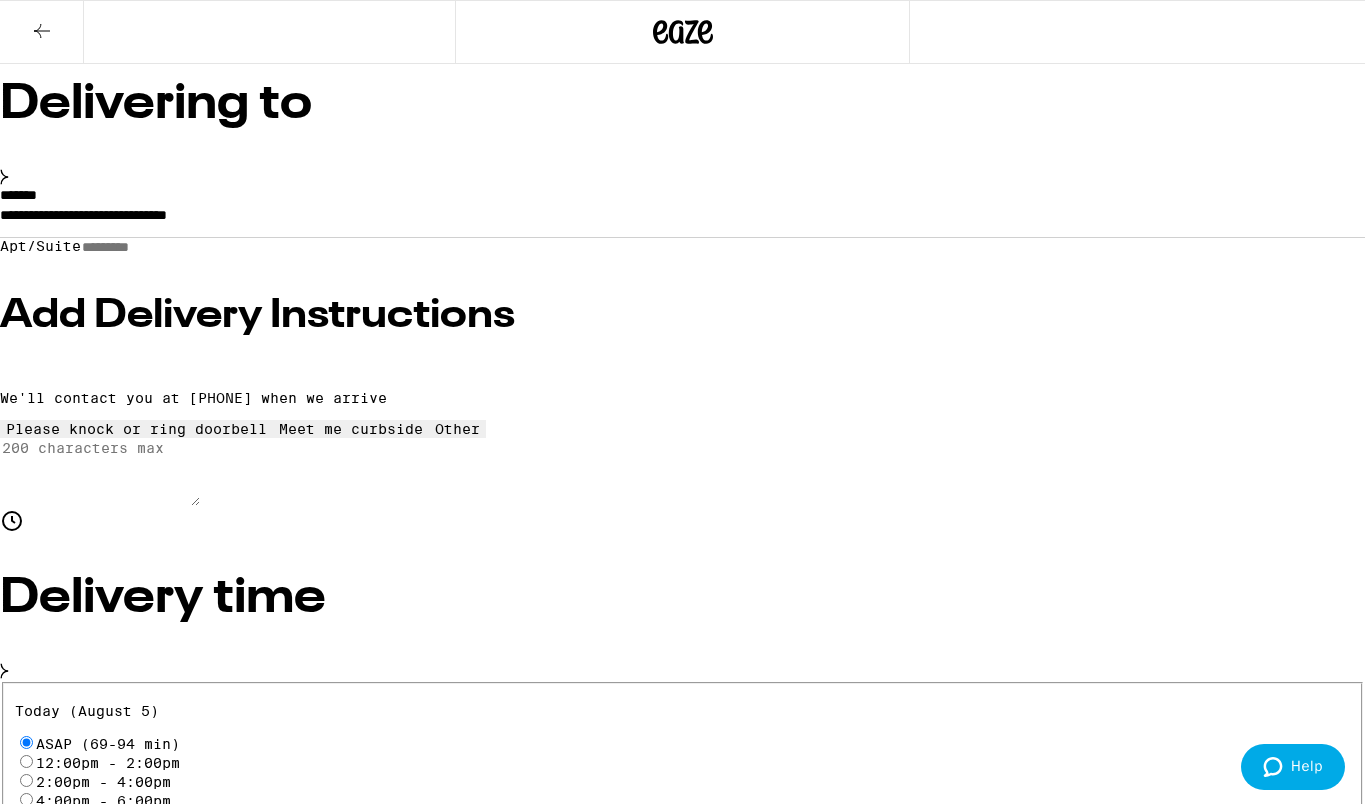 scroll, scrollTop: 203, scrollLeft: 0, axis: vertical 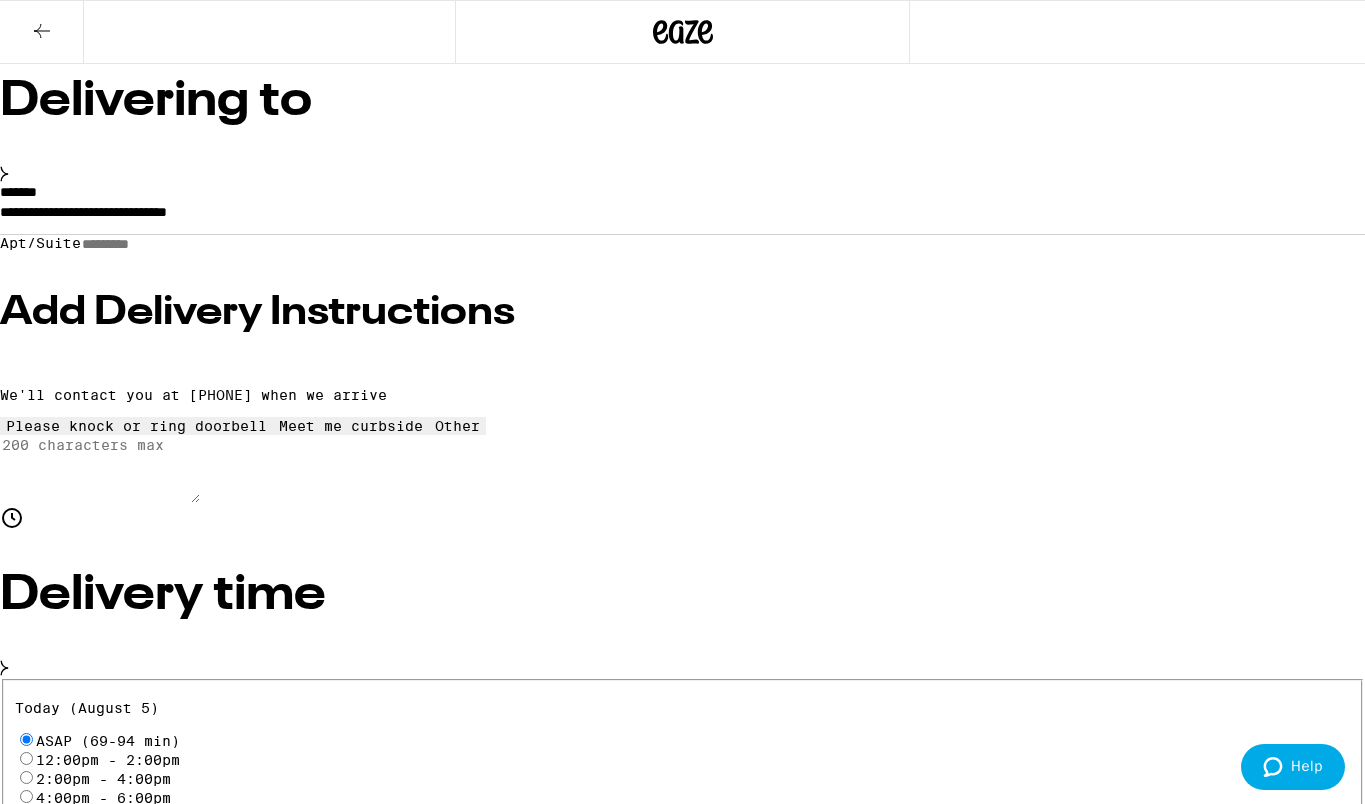 click on "4:00pm - 6:00pm" at bounding box center (26, 796) 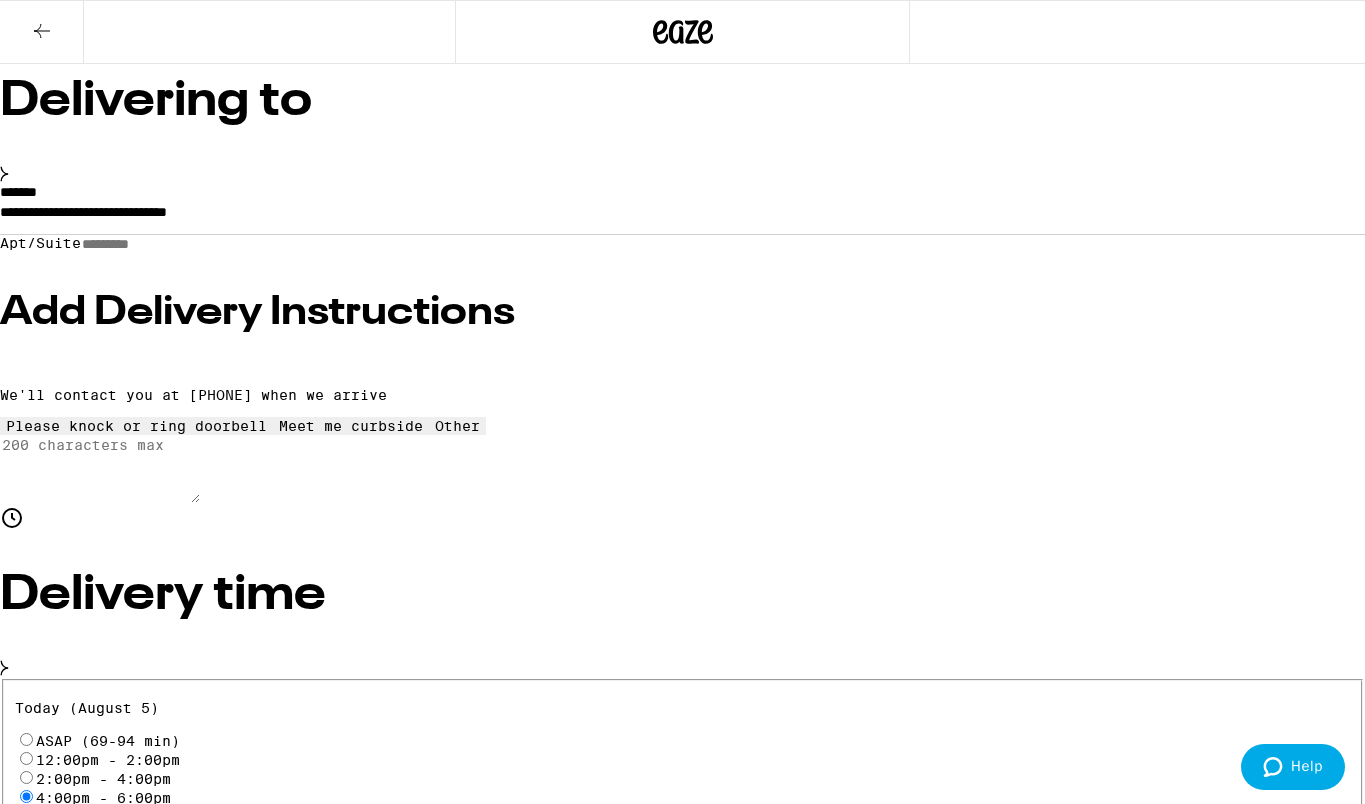 radio on "true" 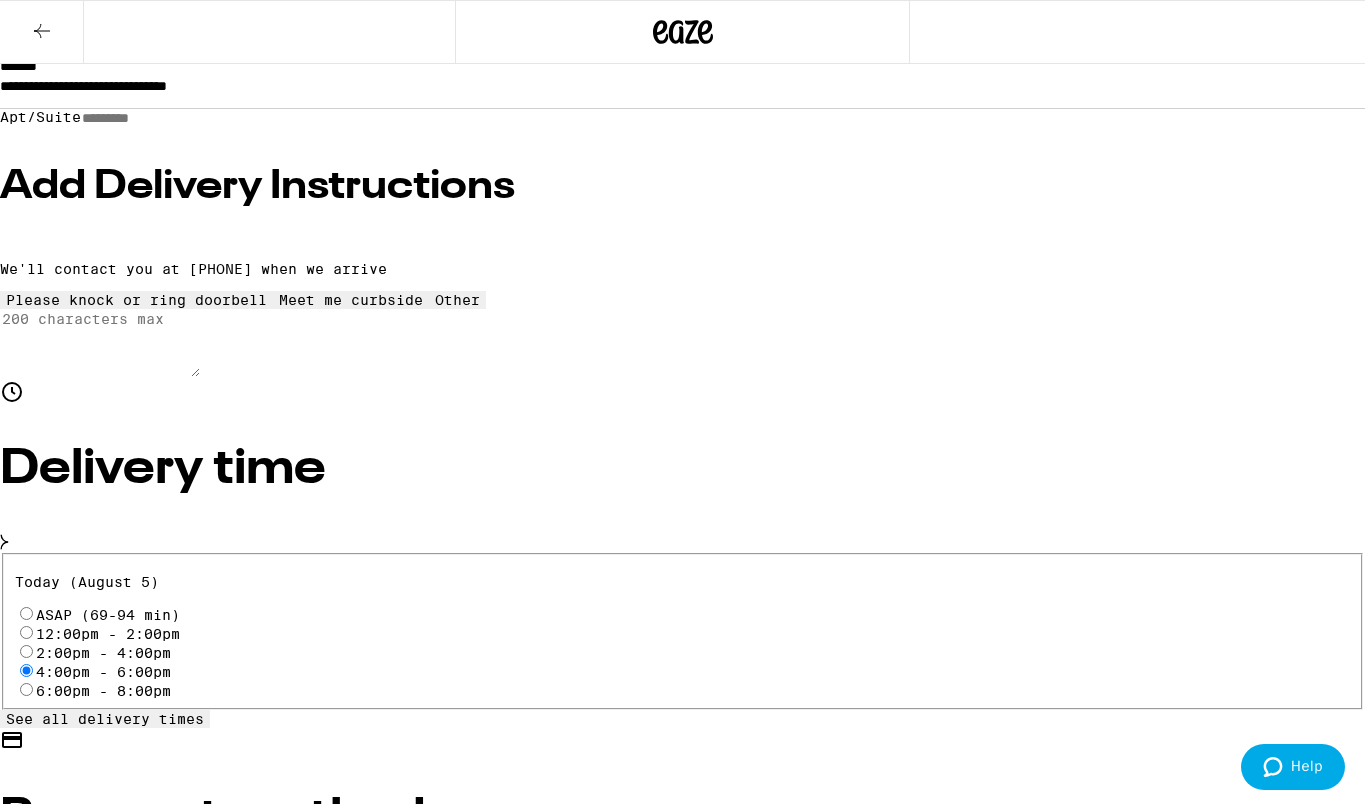 scroll, scrollTop: 453, scrollLeft: 0, axis: vertical 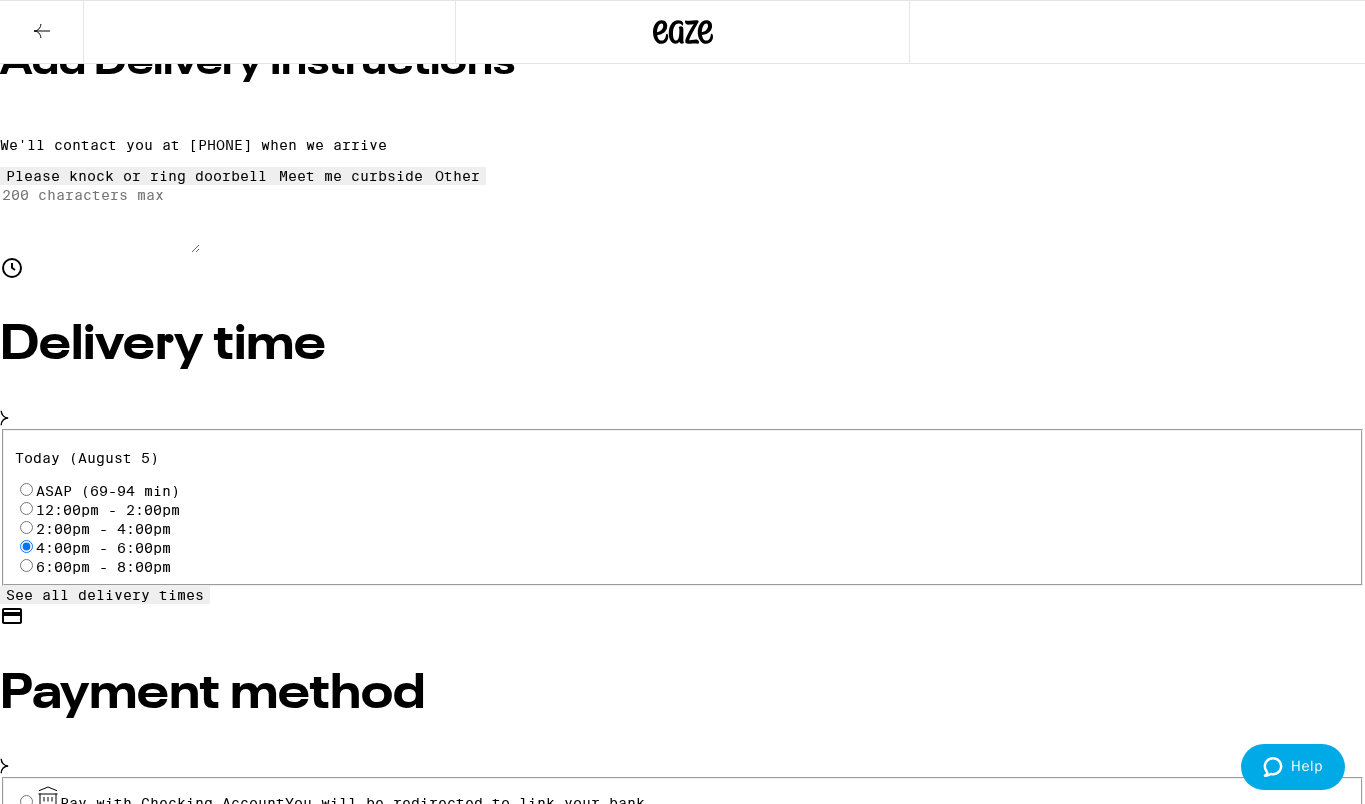 click on "Cash (in person)" at bounding box center [26, 855] 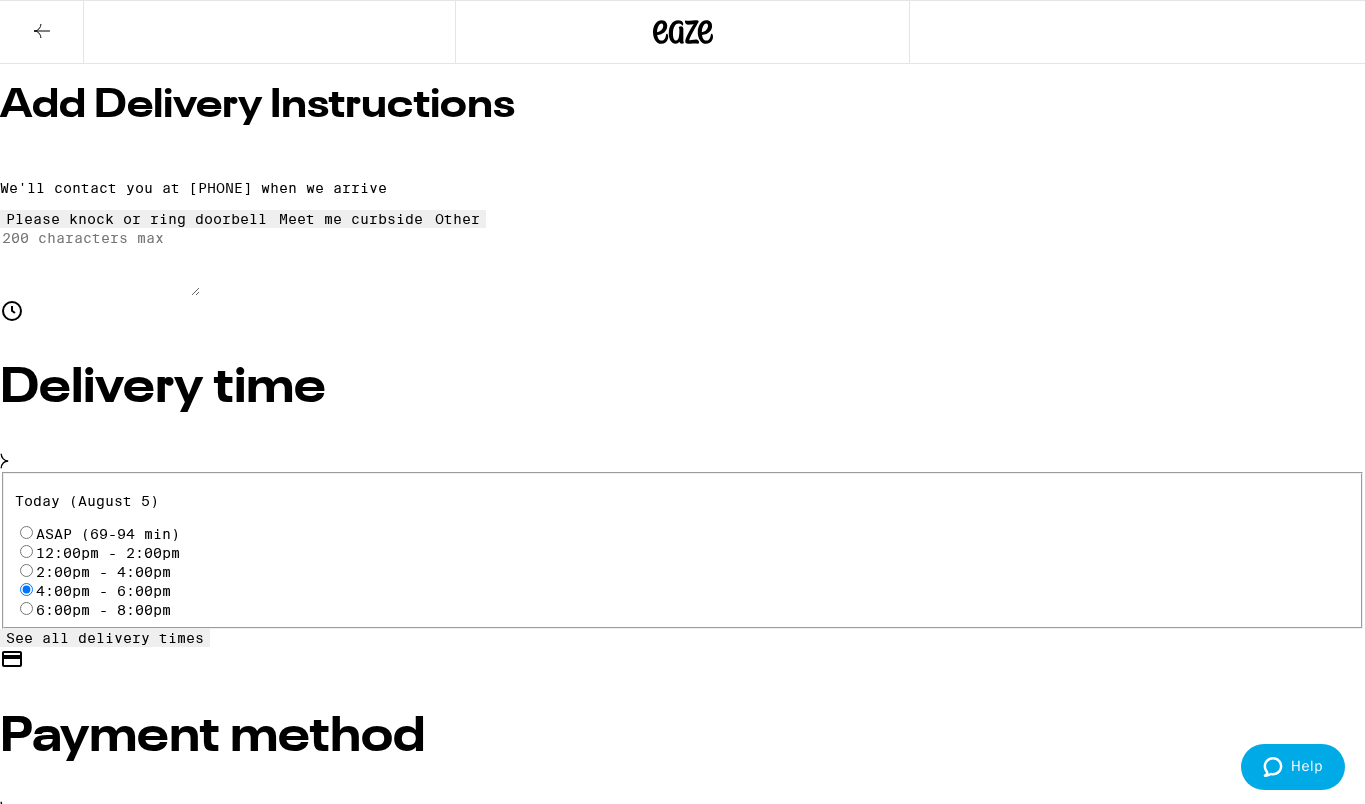 scroll, scrollTop: 397, scrollLeft: 0, axis: vertical 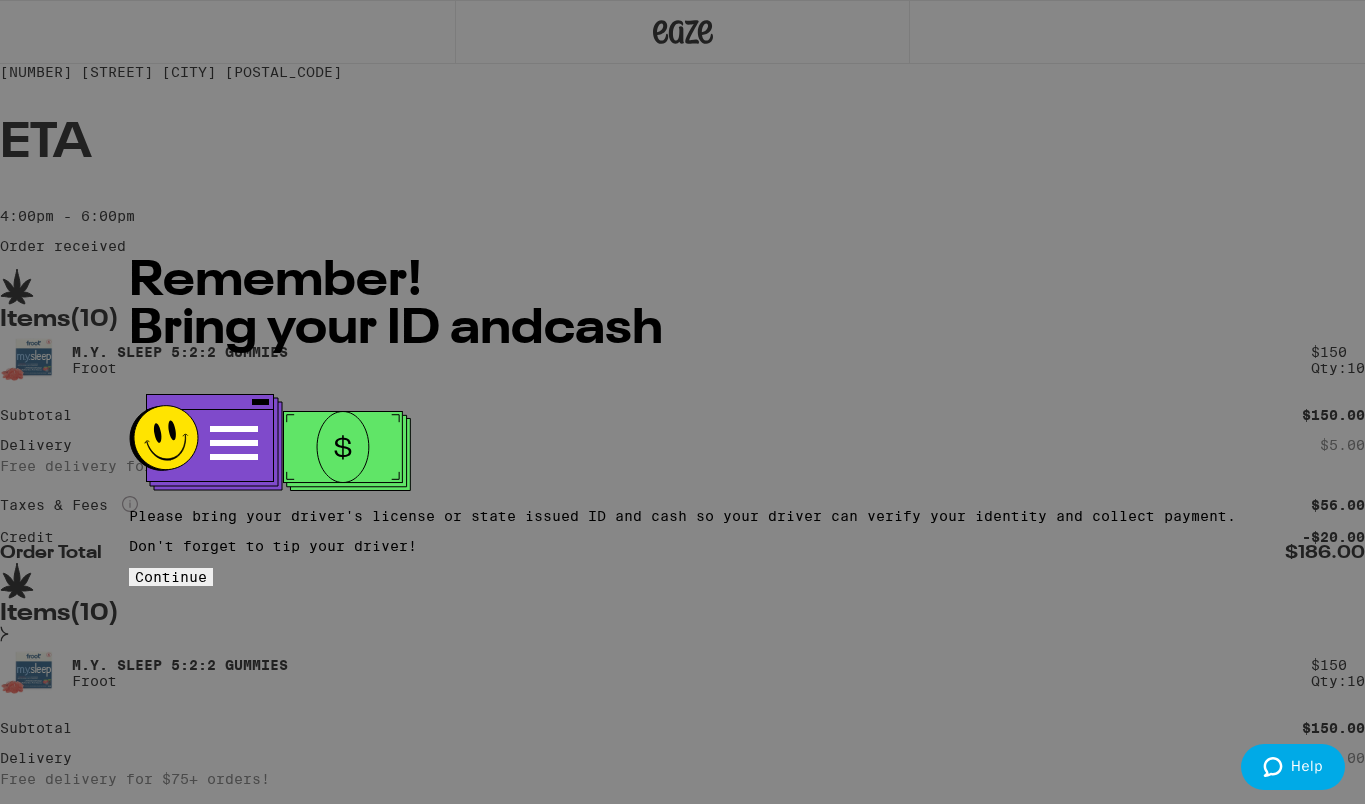click on "Continue" at bounding box center [171, 577] 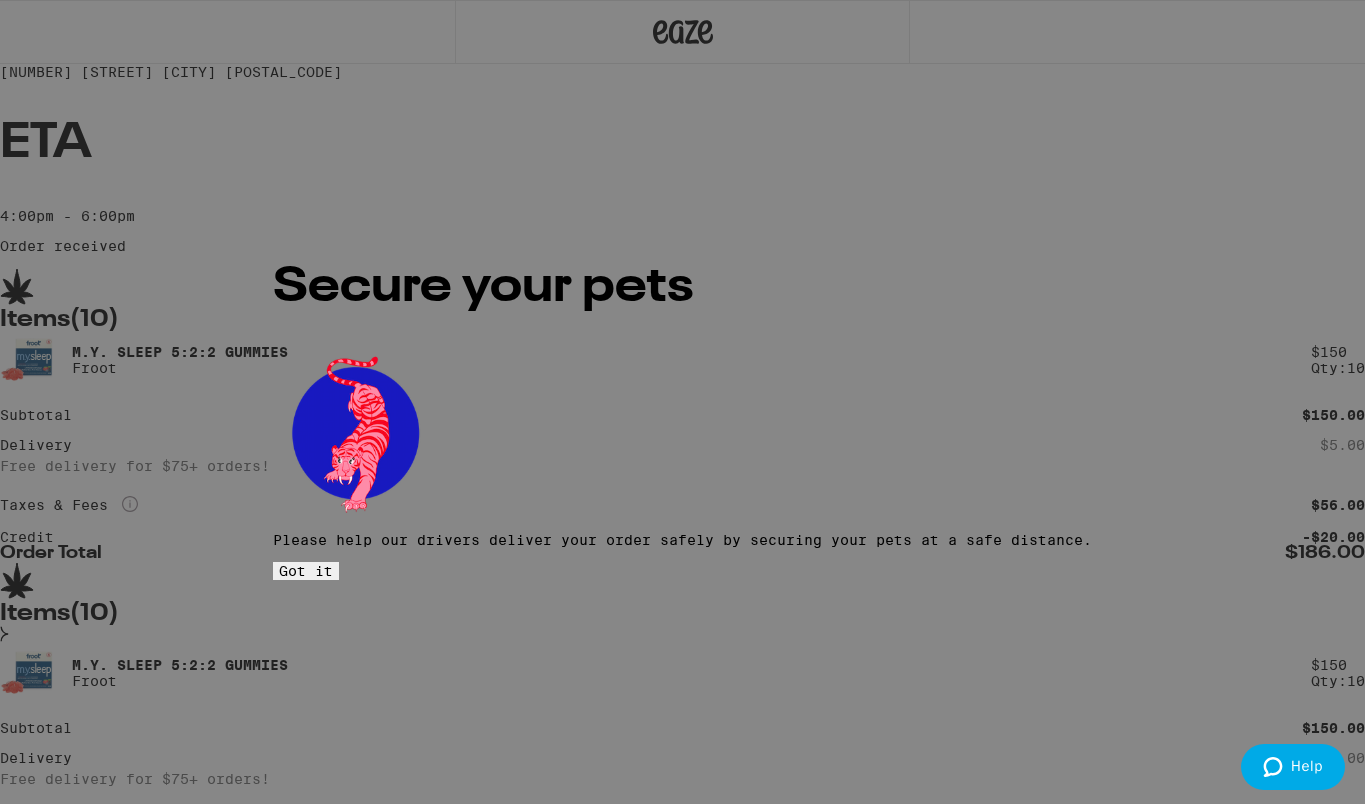click on "Got it" at bounding box center [306, 571] 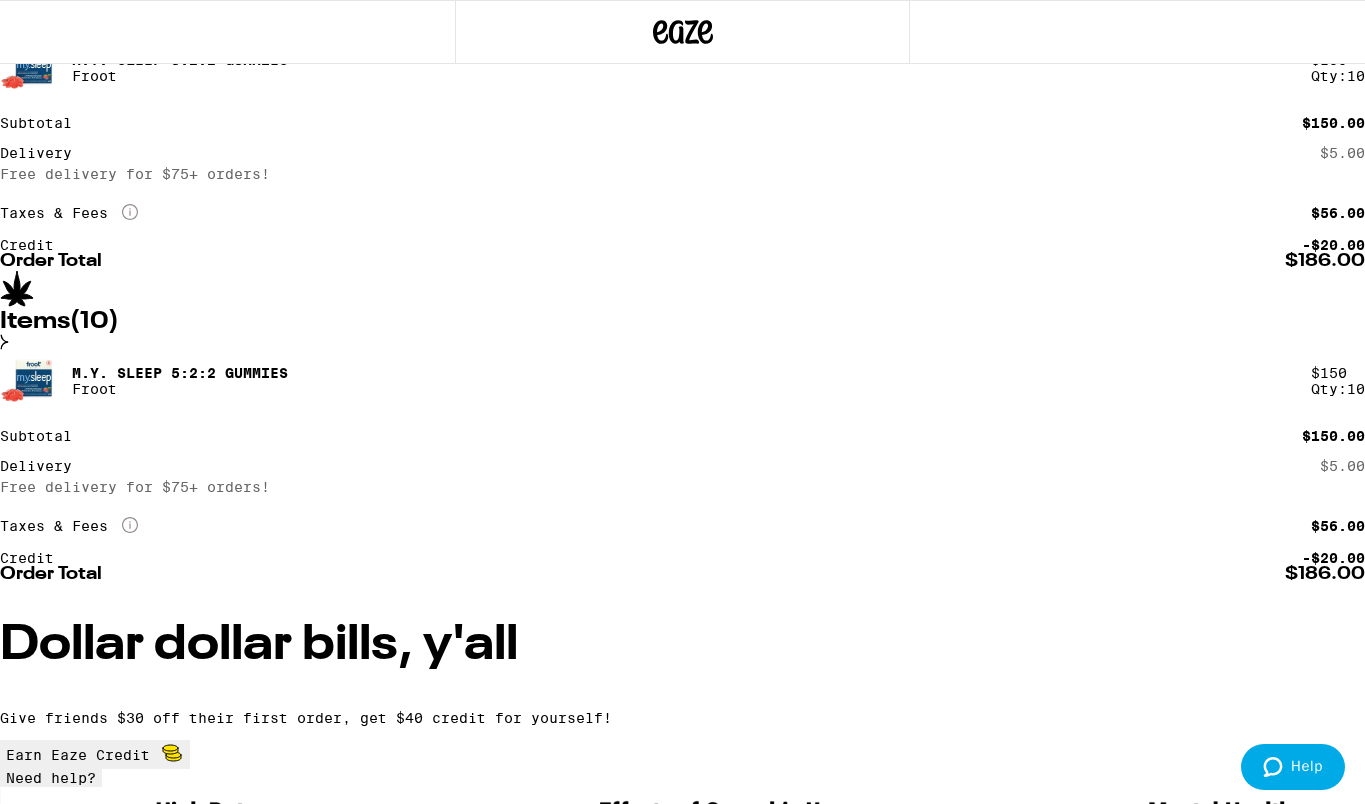 scroll, scrollTop: 247, scrollLeft: 0, axis: vertical 